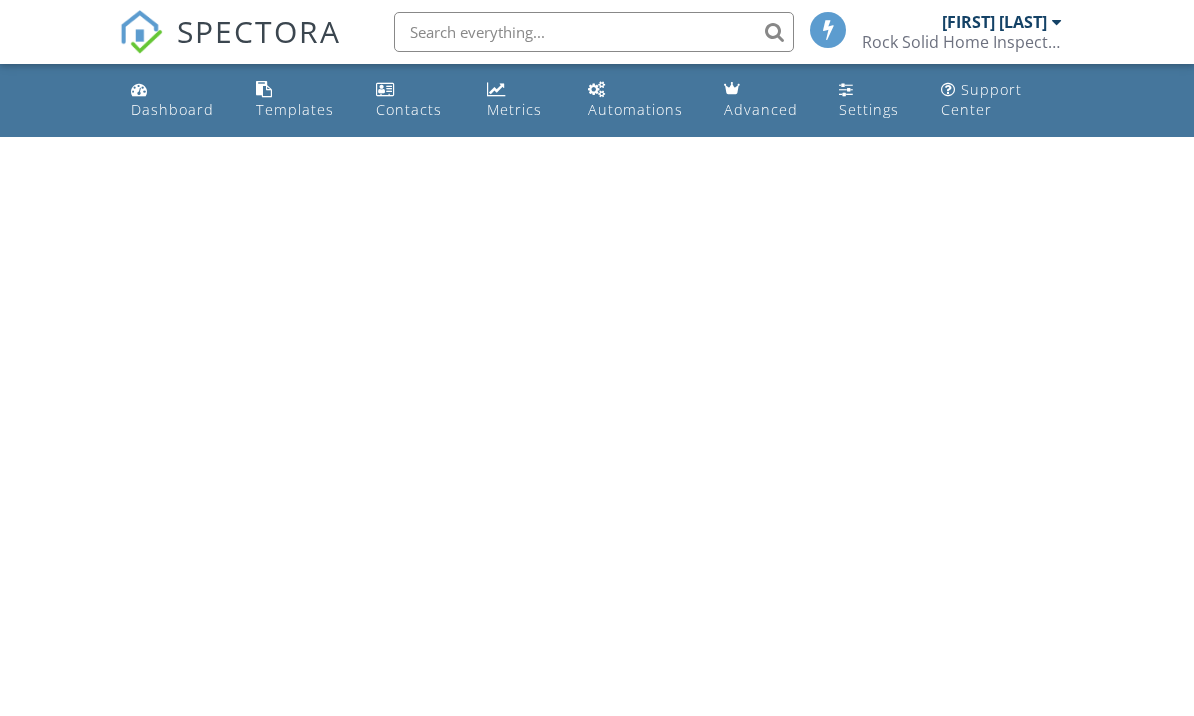 scroll, scrollTop: 0, scrollLeft: 0, axis: both 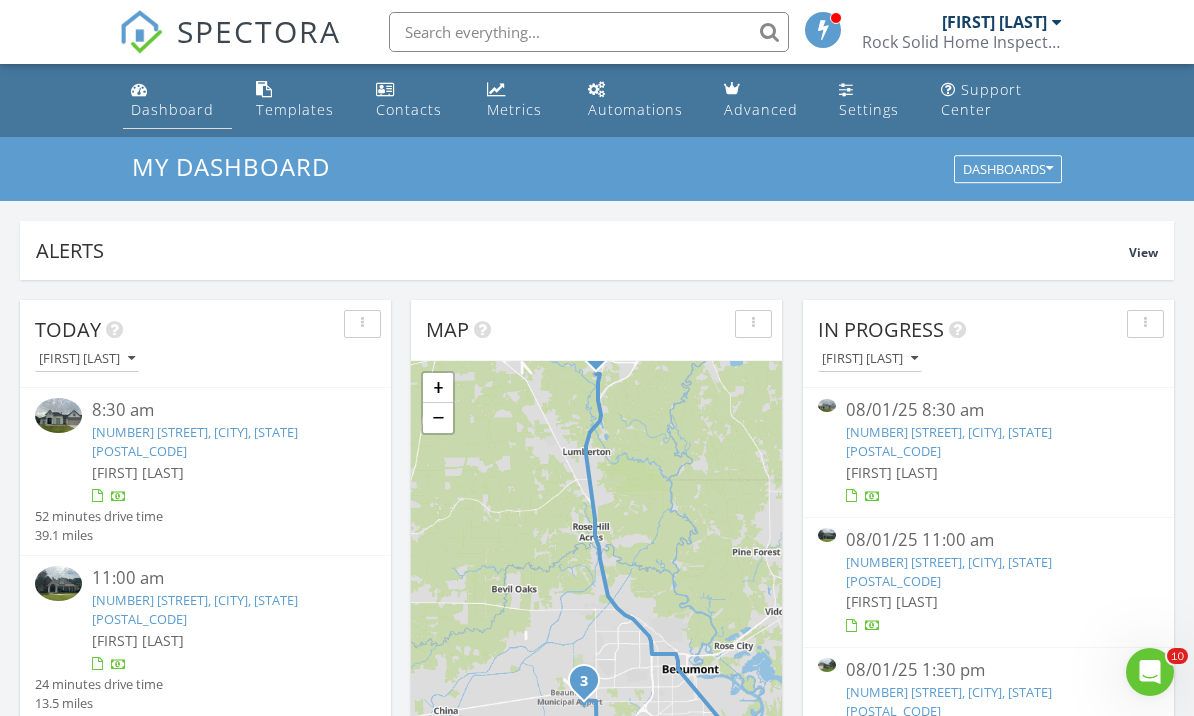 click on "Dashboard" at bounding box center [172, 109] 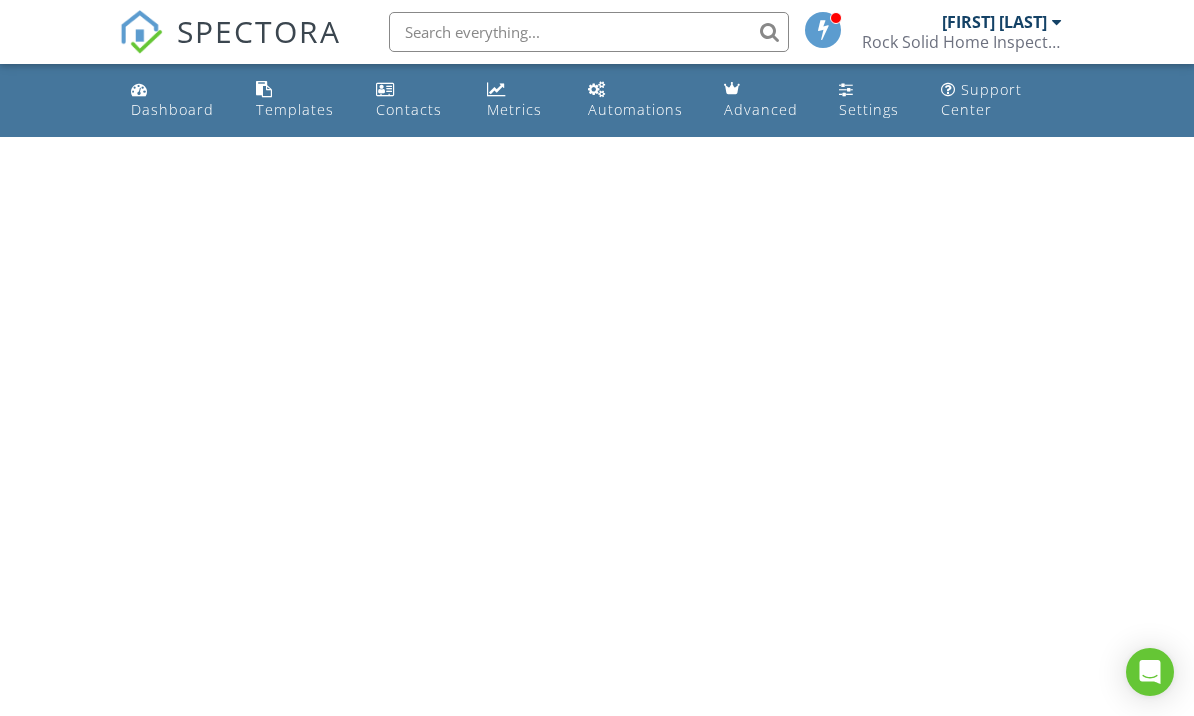 scroll, scrollTop: 0, scrollLeft: 0, axis: both 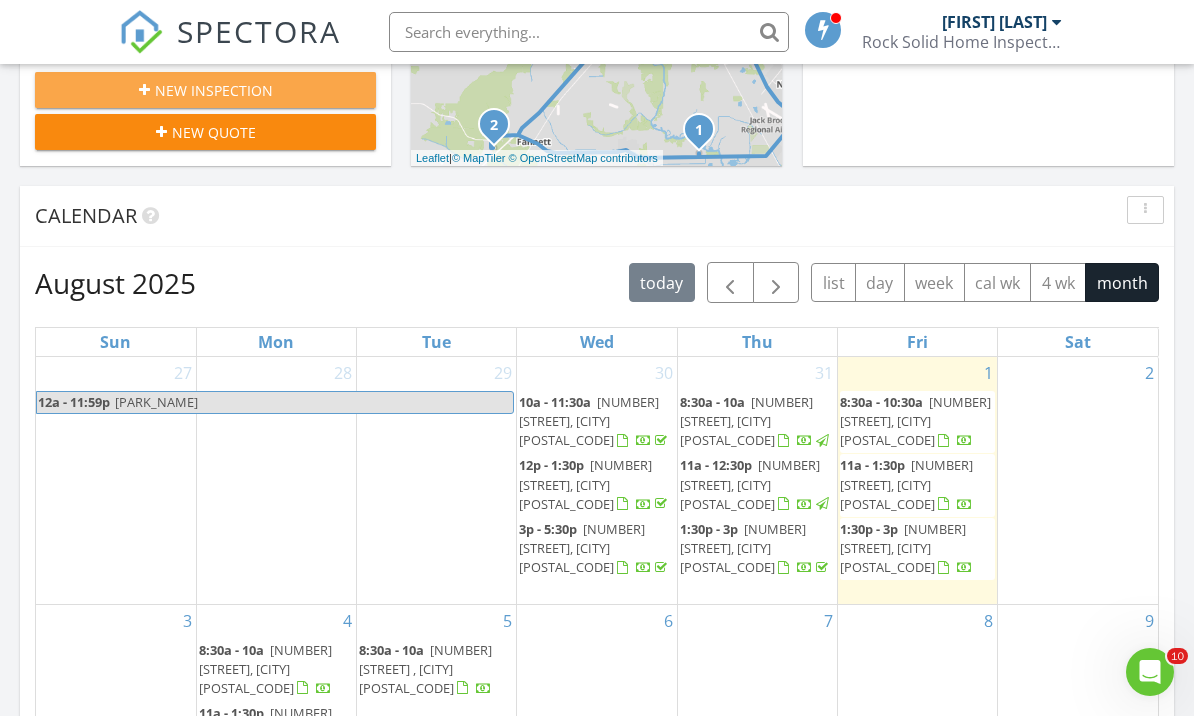 click on "New Inspection" at bounding box center [205, 90] 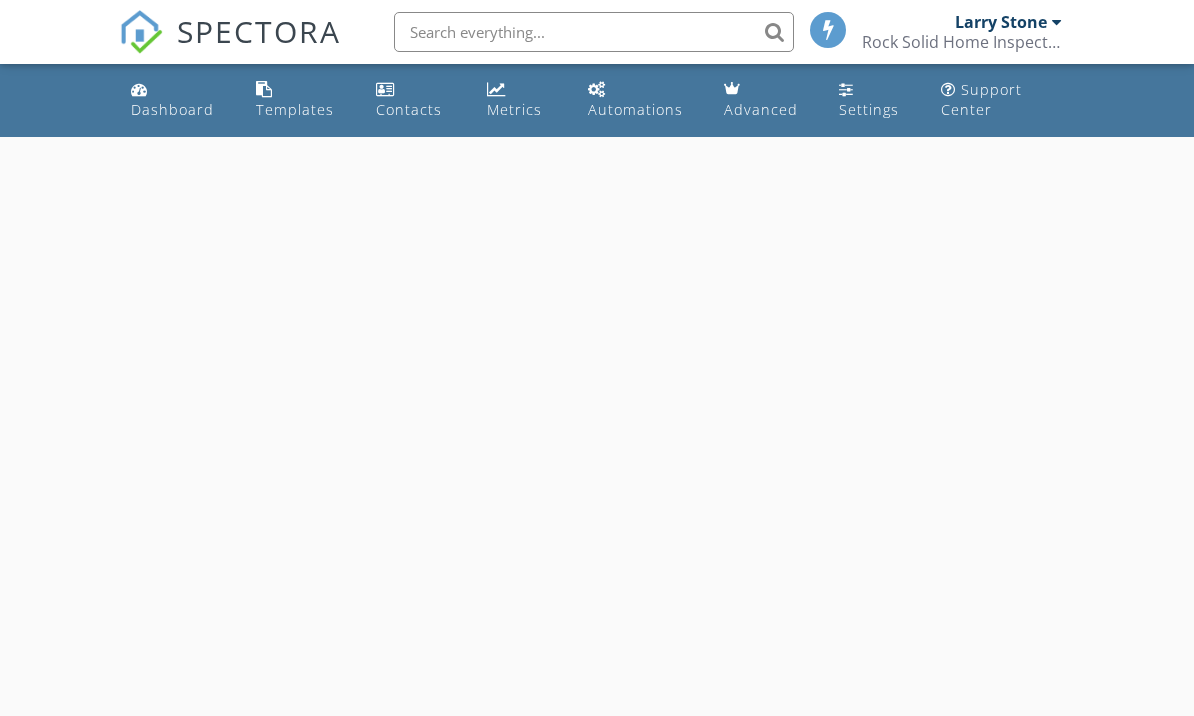 scroll, scrollTop: 0, scrollLeft: 0, axis: both 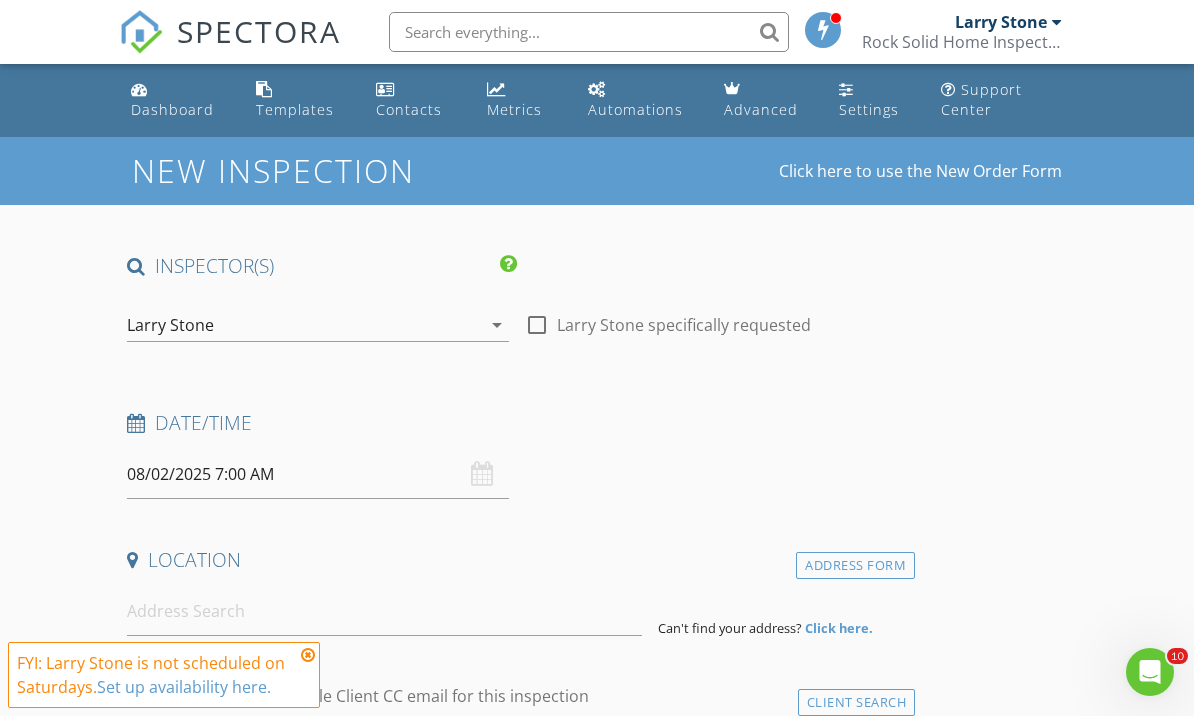 click at bounding box center (308, 655) 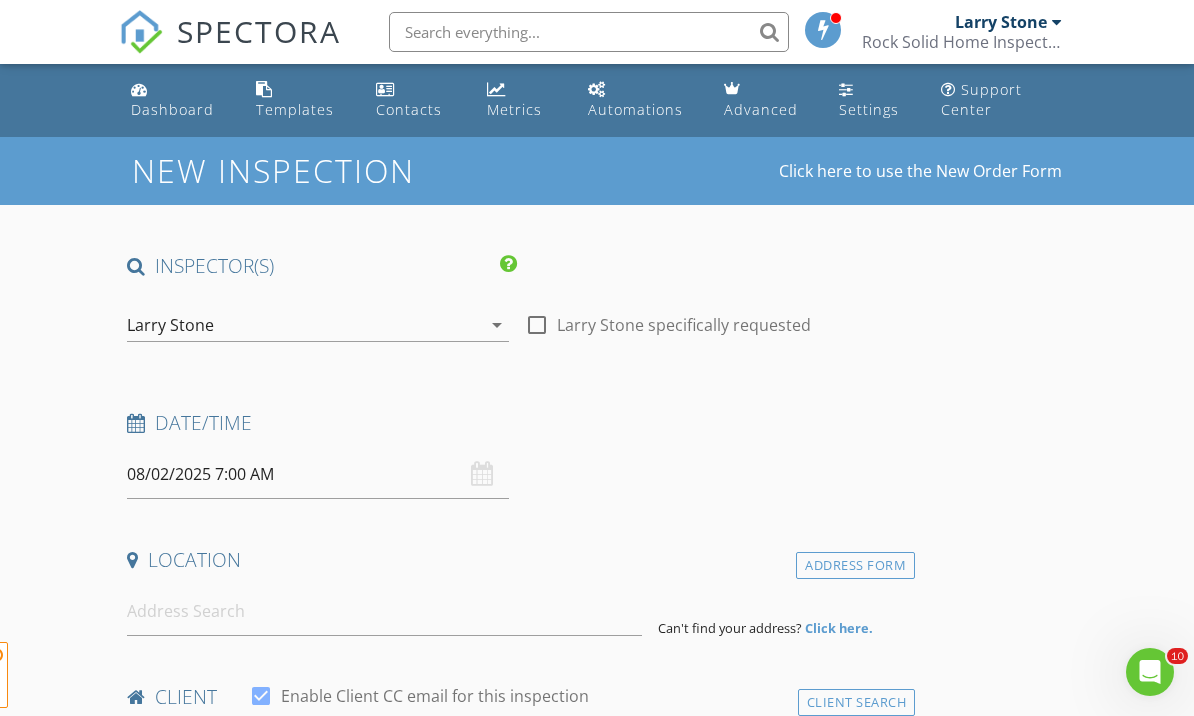 click on "08/02/2025 7:00 AM" at bounding box center (318, 474) 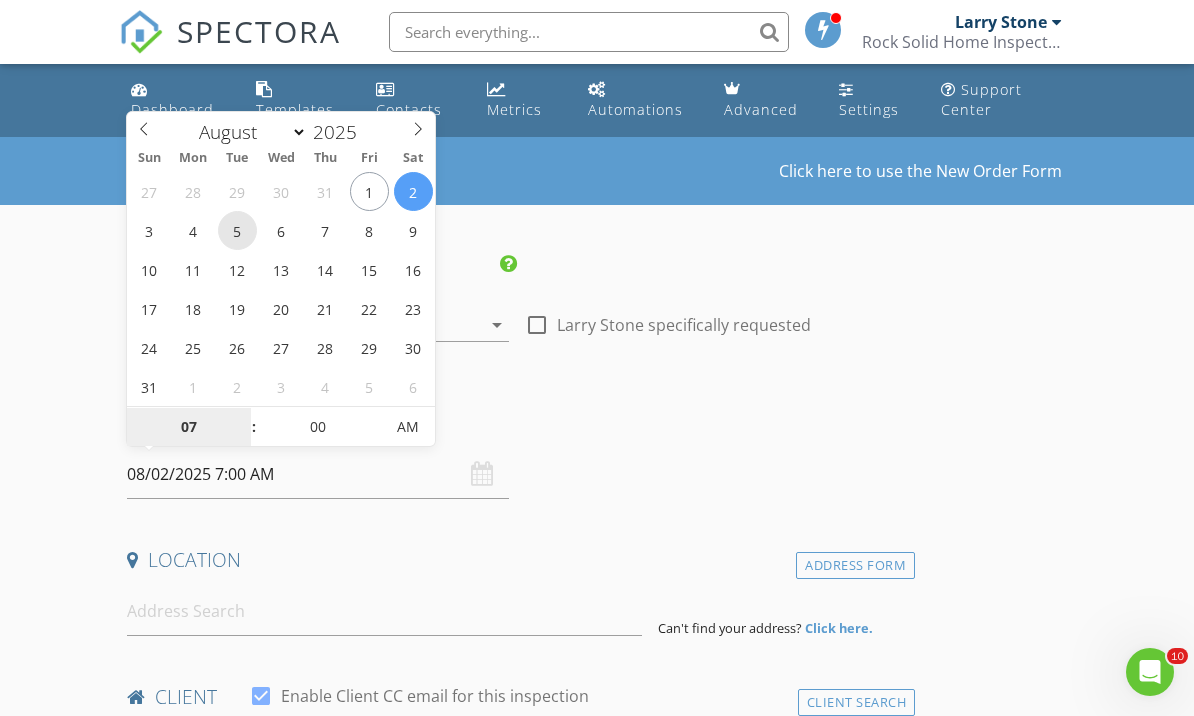 type on "08/05/2025 7:00 AM" 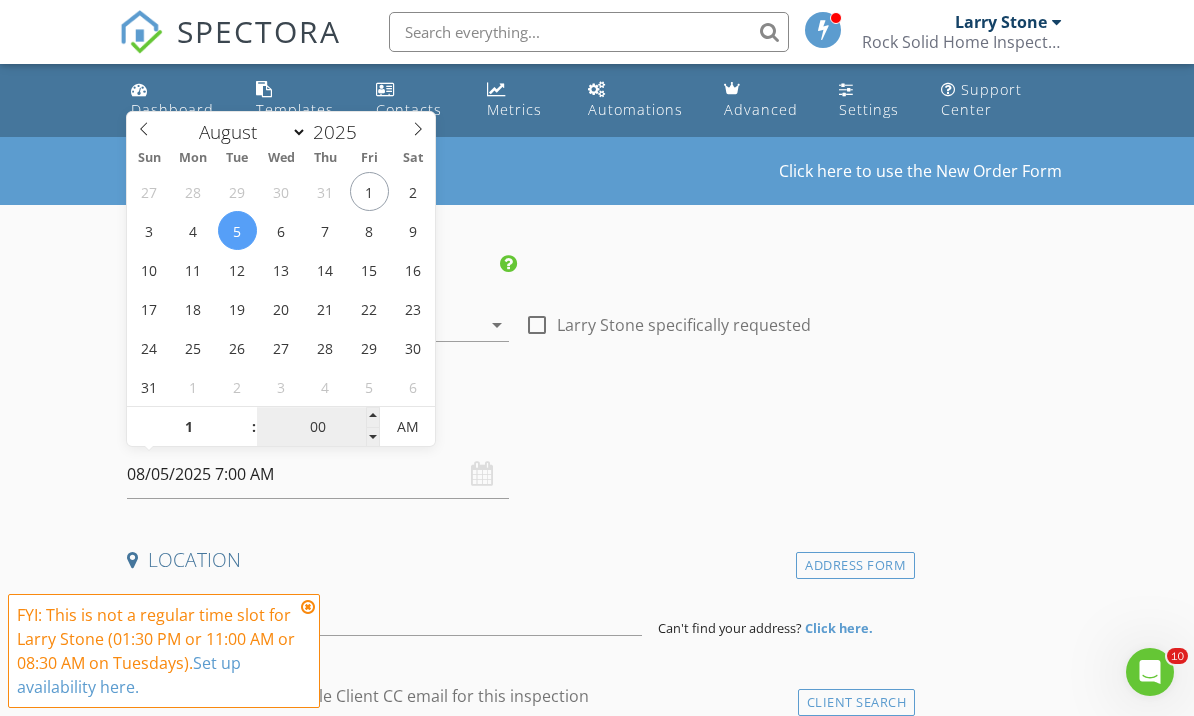 click on "00" at bounding box center [318, 428] 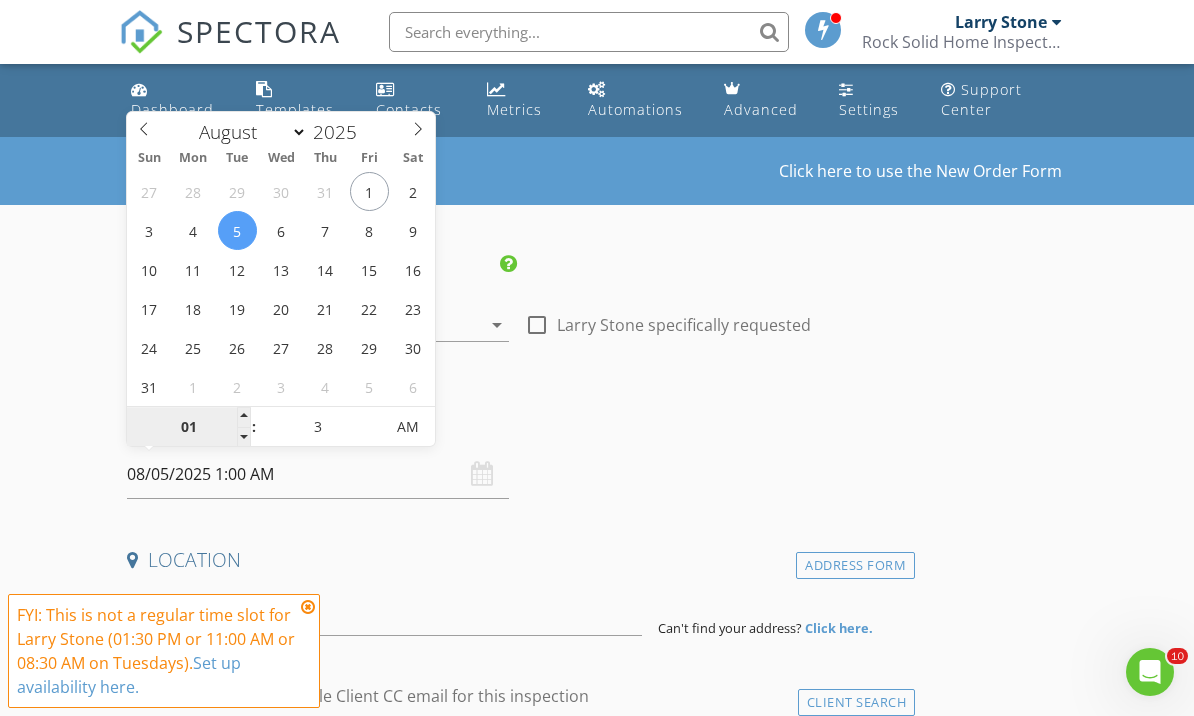 click on "01" at bounding box center (188, 428) 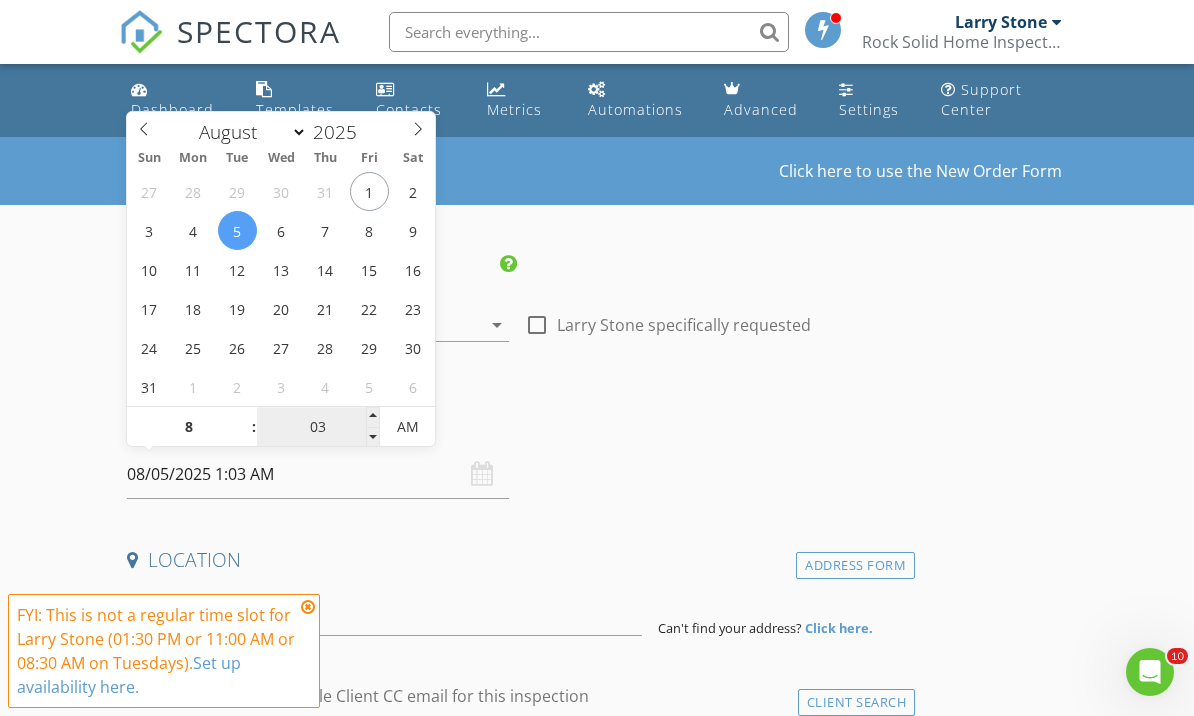 click on "03" at bounding box center [318, 428] 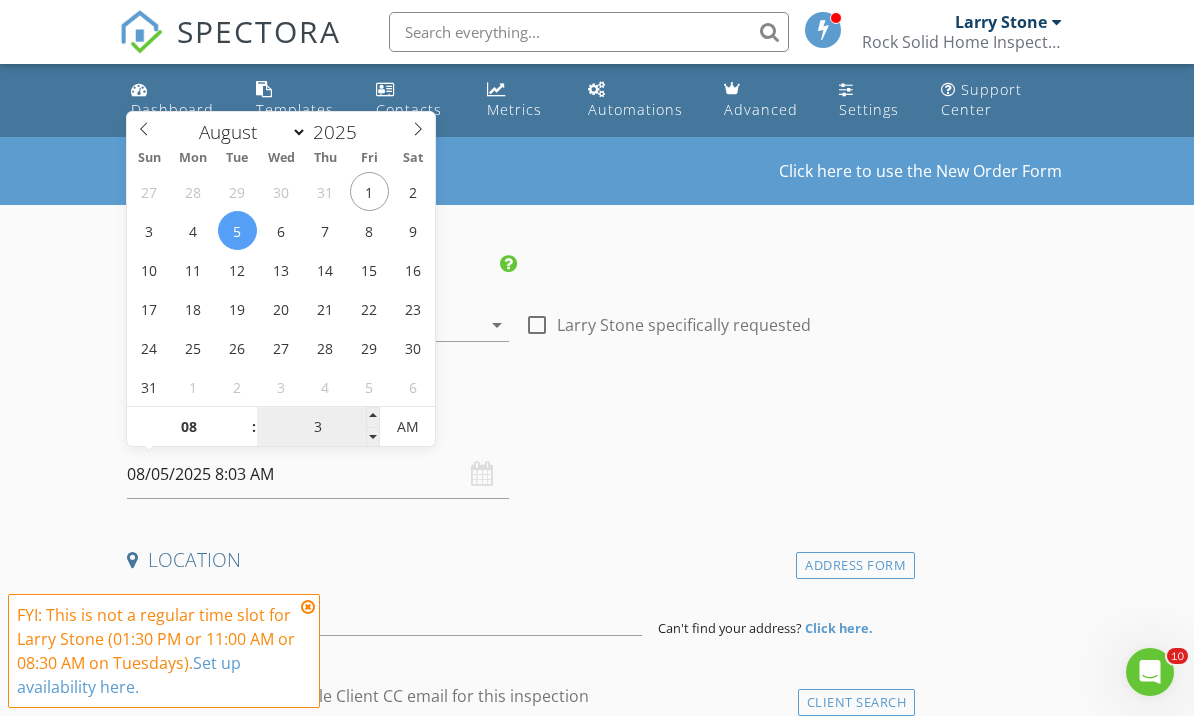 type on "30" 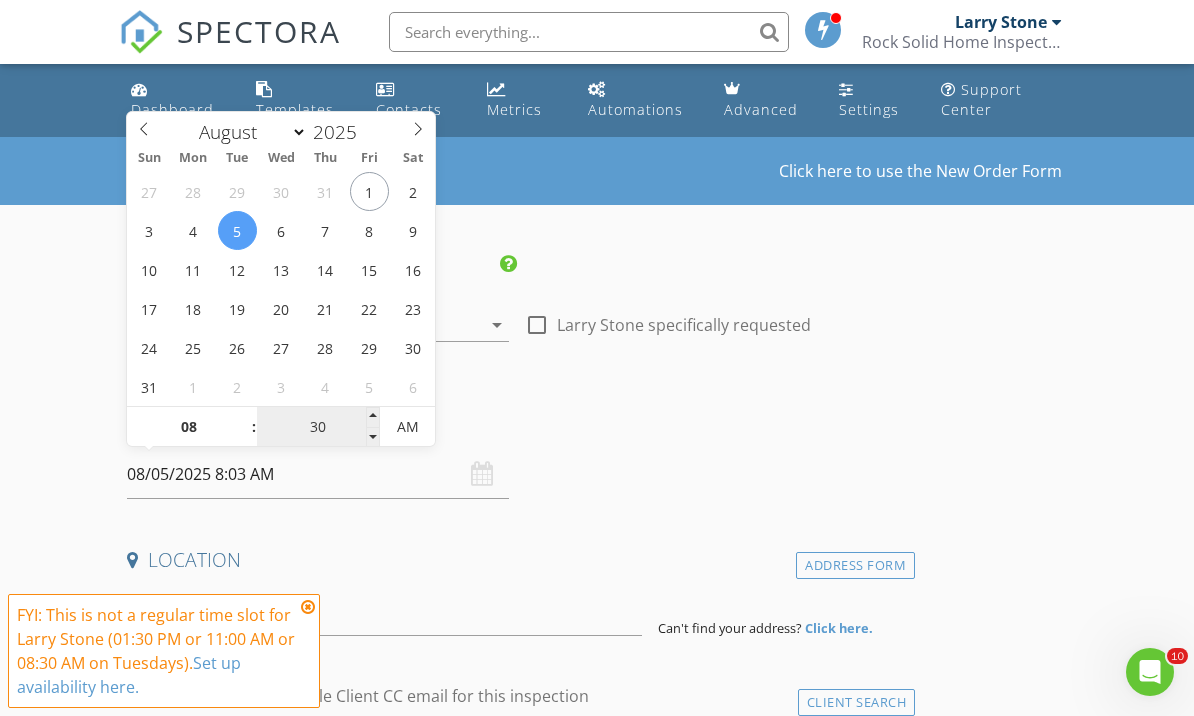 type on "08/05/2025 8:30 AM" 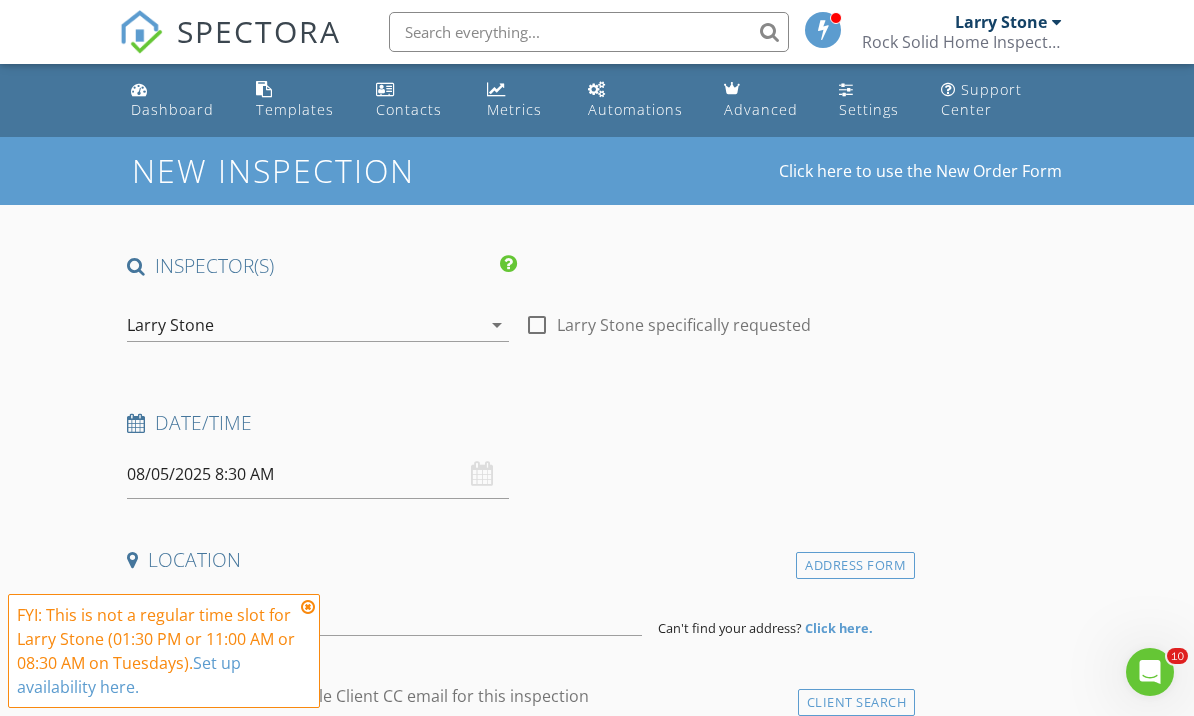 click at bounding box center (308, 607) 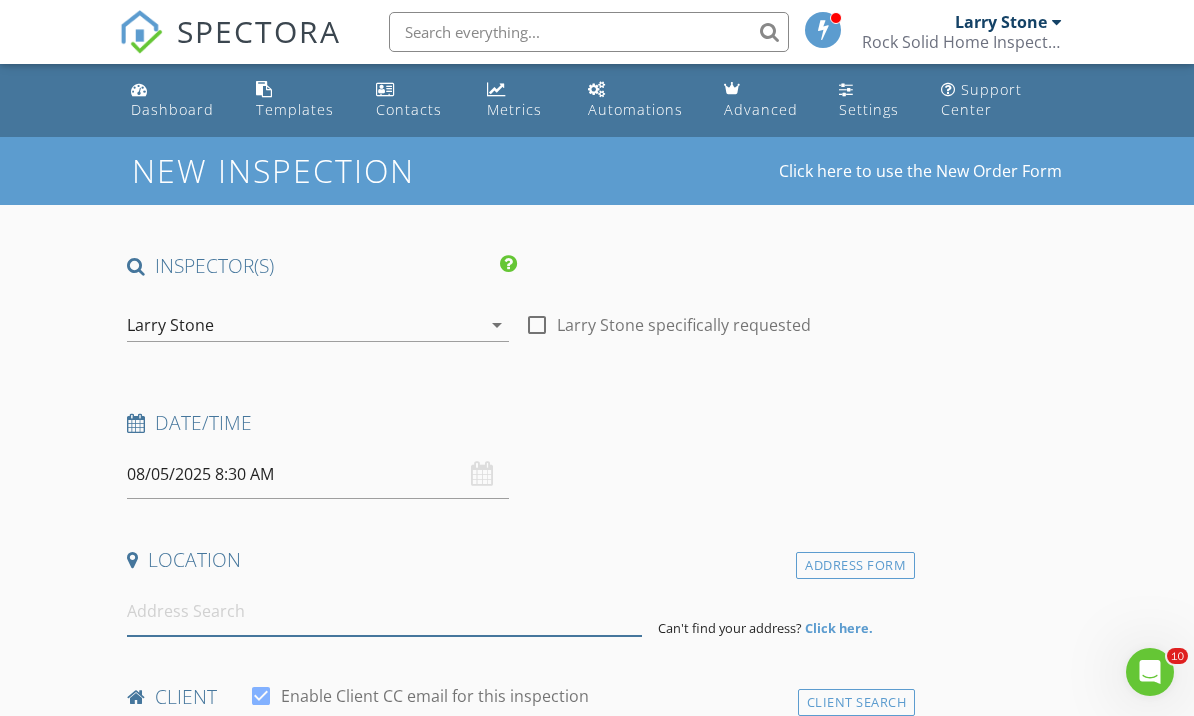 click at bounding box center [384, 611] 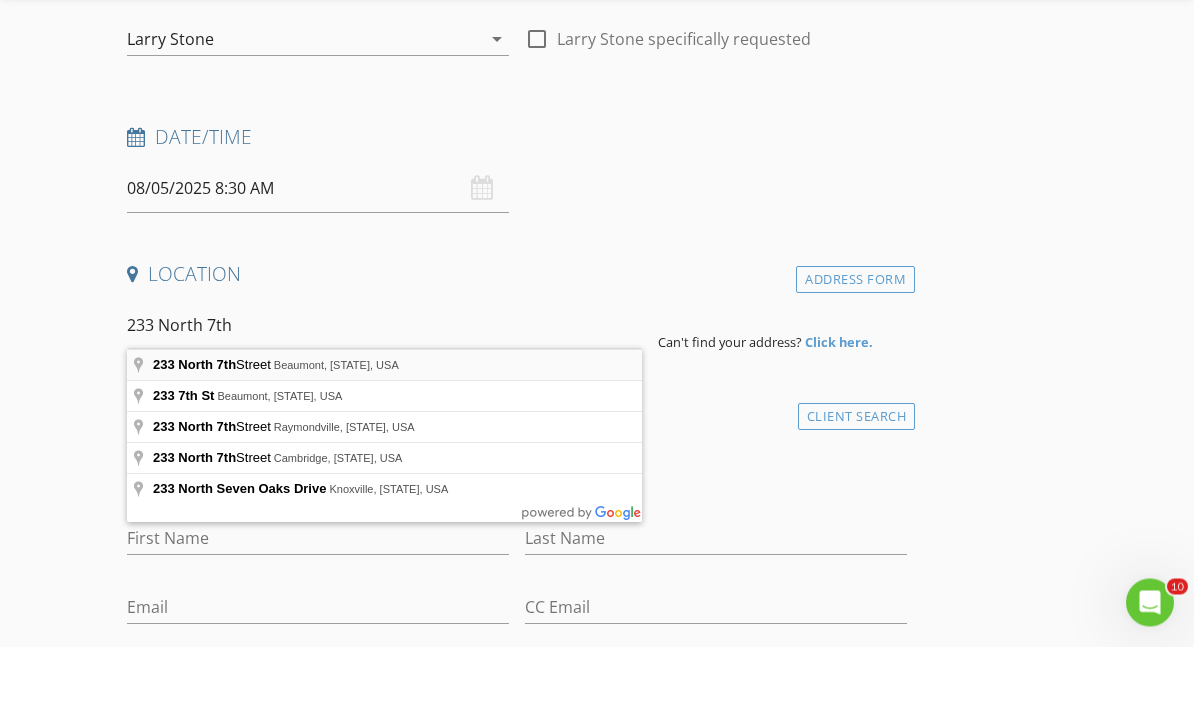 type on "233 North 7th Street, Beaumont, TX, USA" 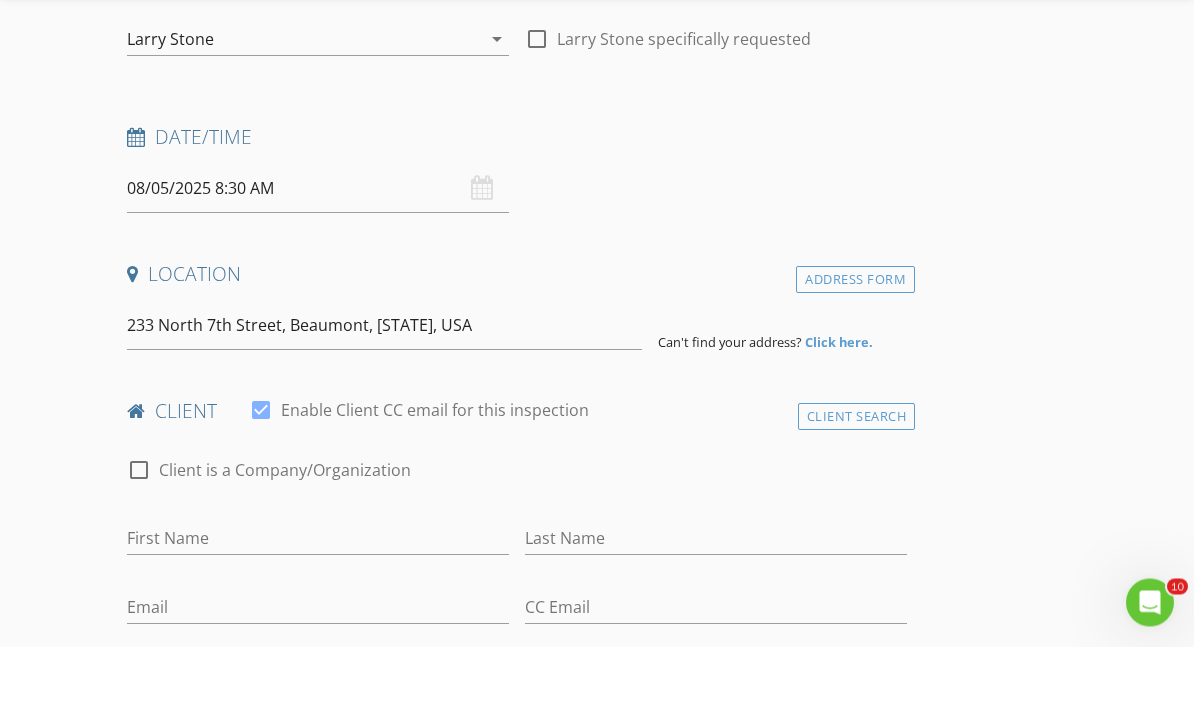 scroll, scrollTop: 286, scrollLeft: 0, axis: vertical 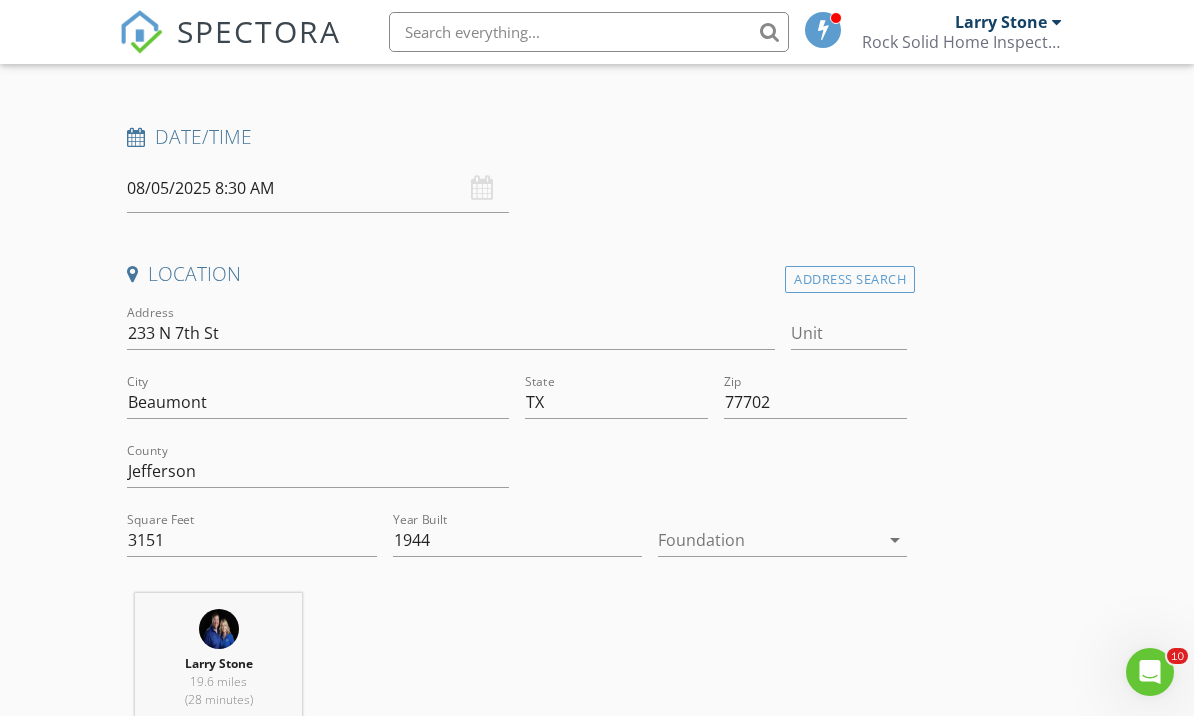 click on "arrow_drop_down" at bounding box center [895, 540] 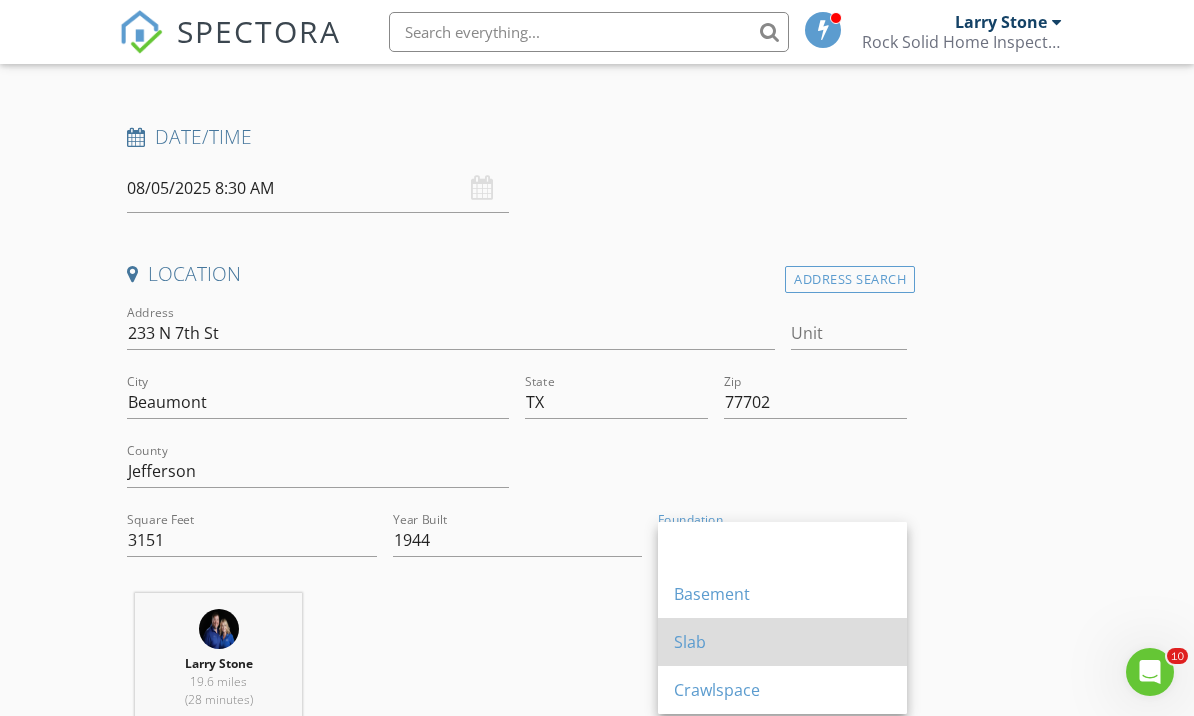click on "Slab" at bounding box center [782, 642] 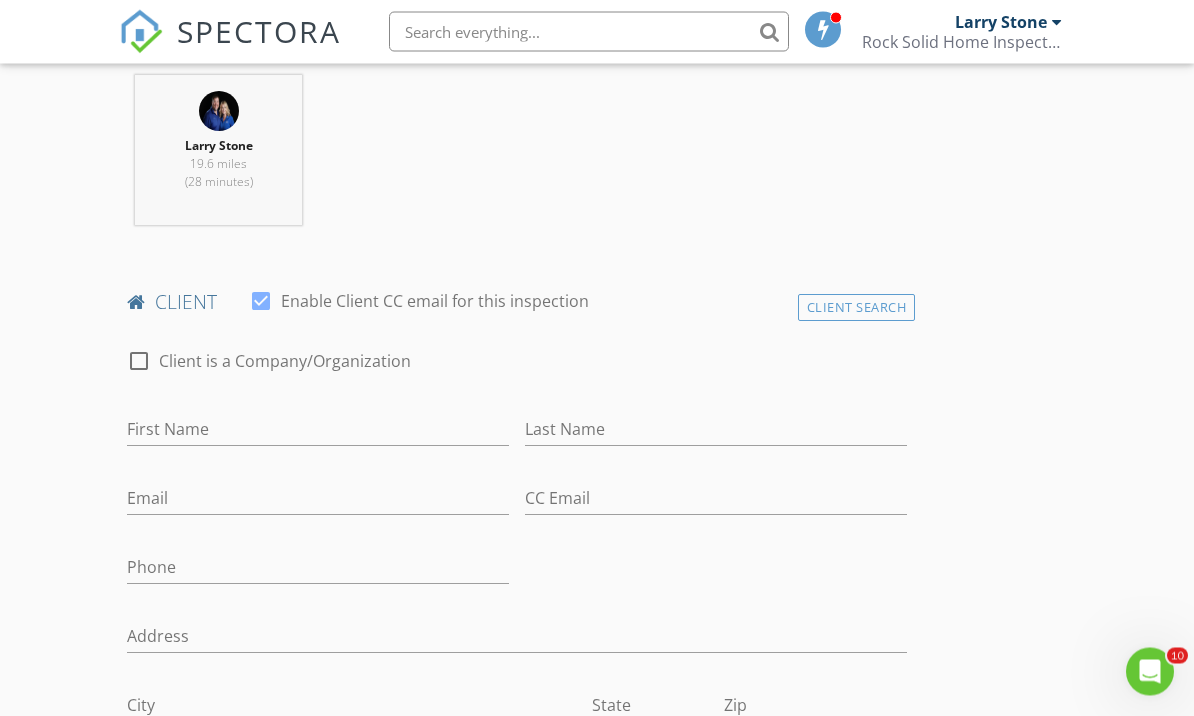 scroll, scrollTop: 804, scrollLeft: 0, axis: vertical 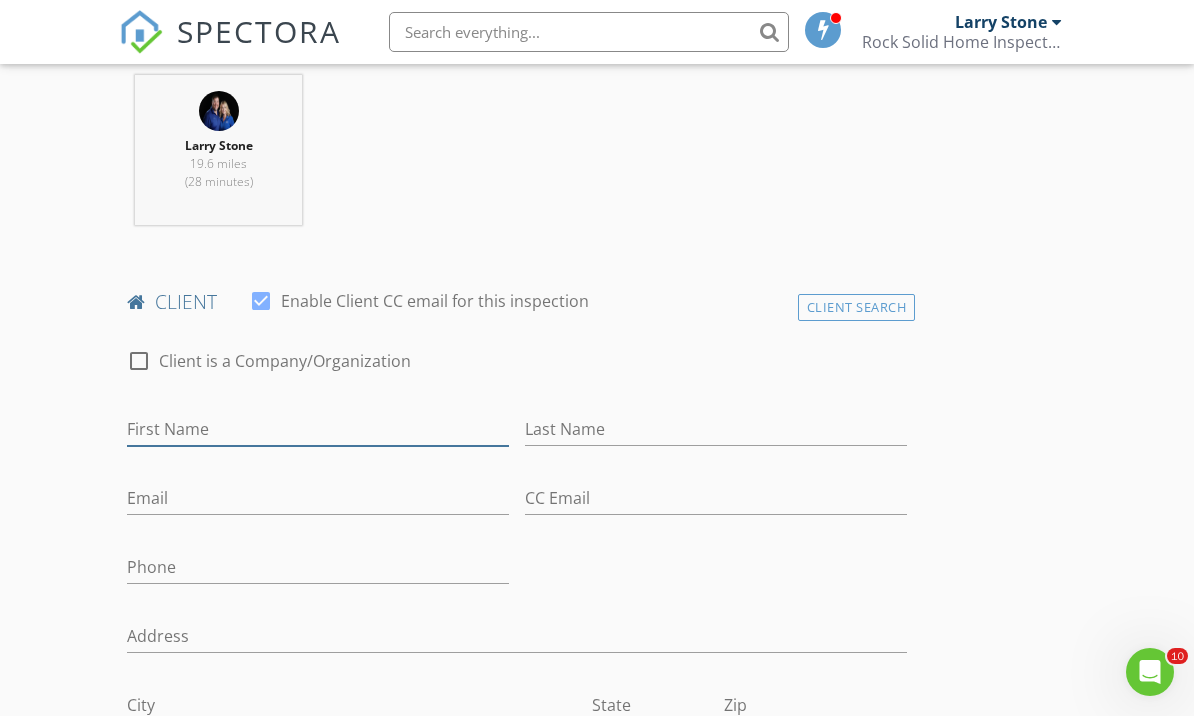 click on "First Name" at bounding box center [318, 429] 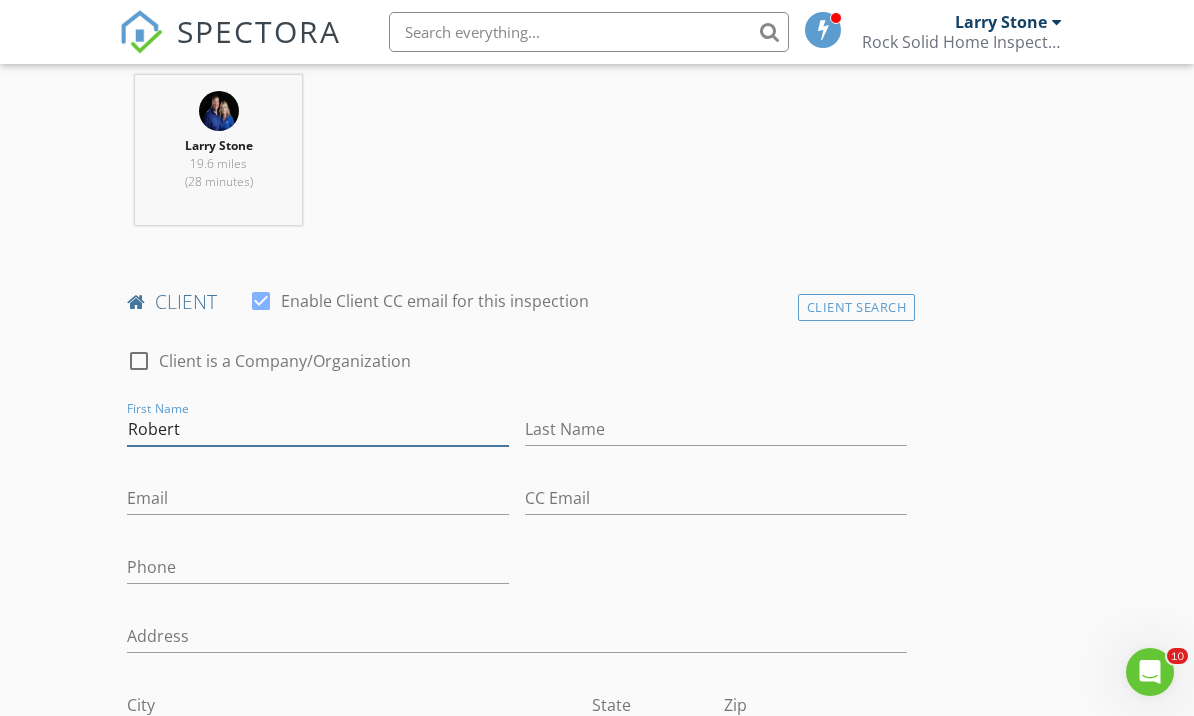 type on "Robert" 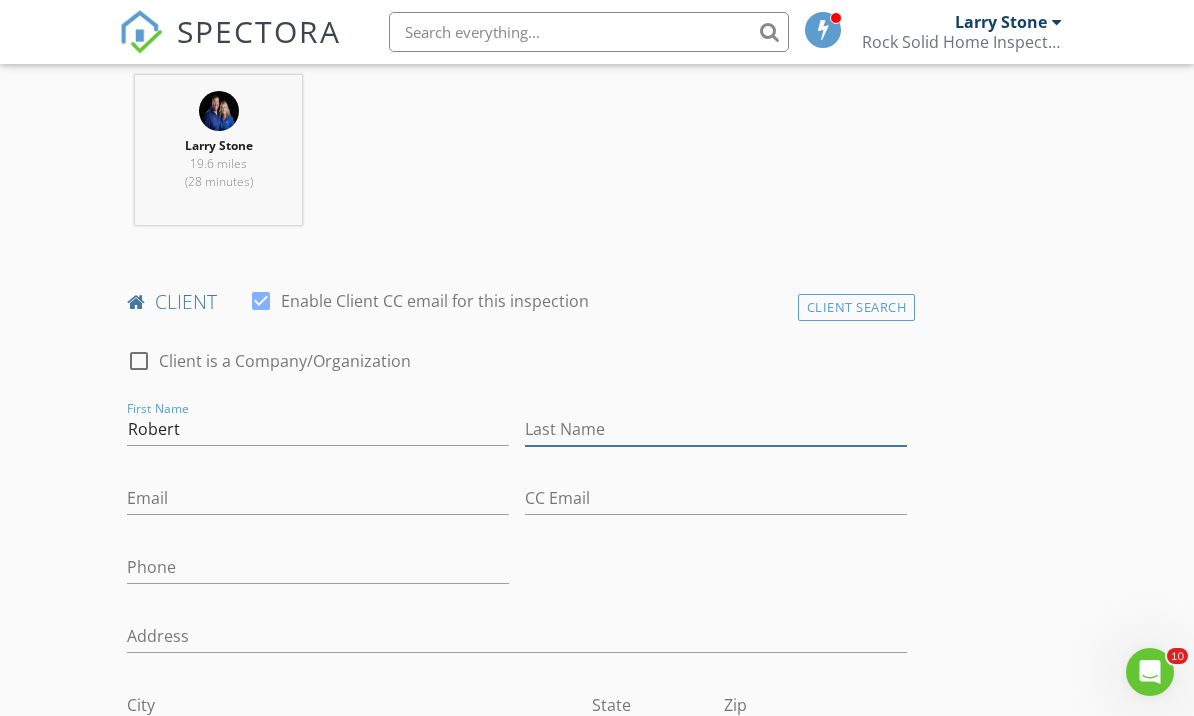 click on "Last Name" at bounding box center (716, 429) 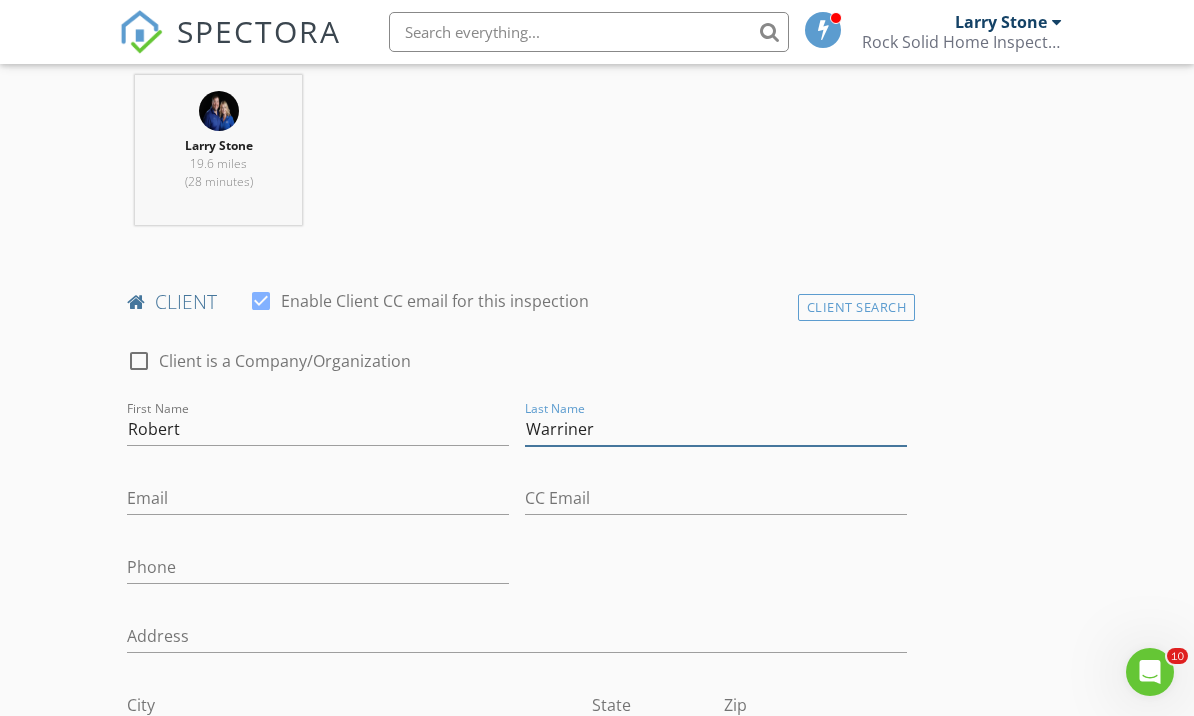 type on "Warriner" 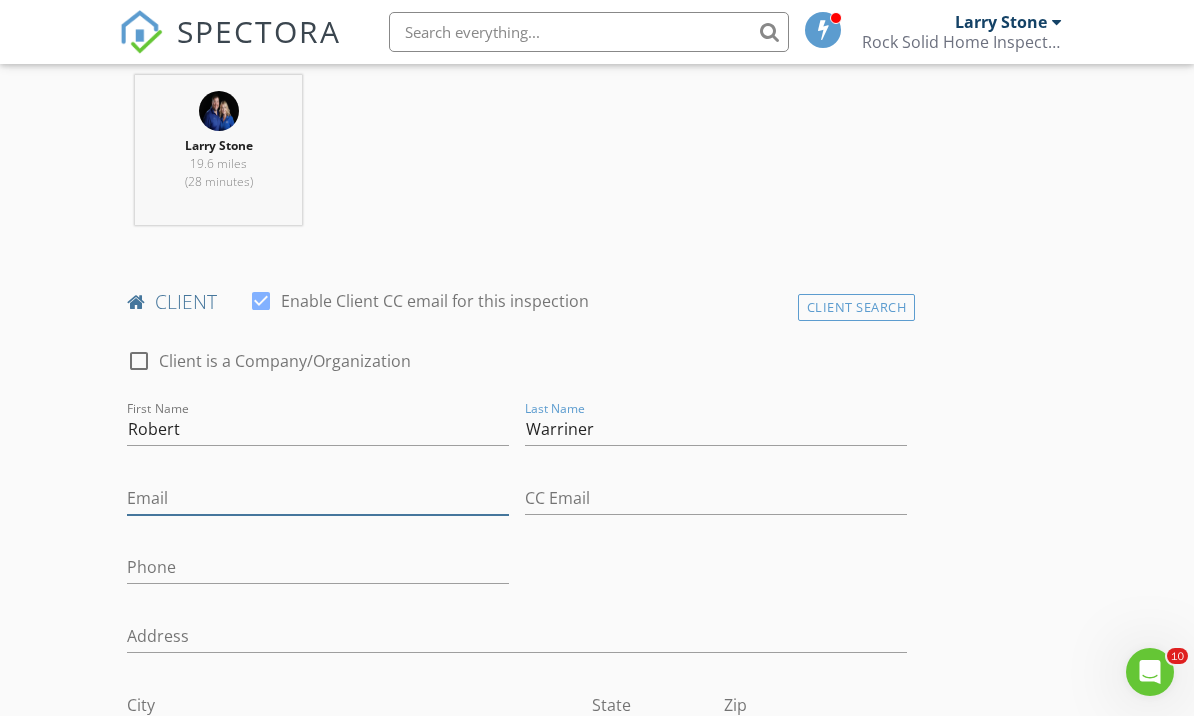 click on "Email" at bounding box center [318, 498] 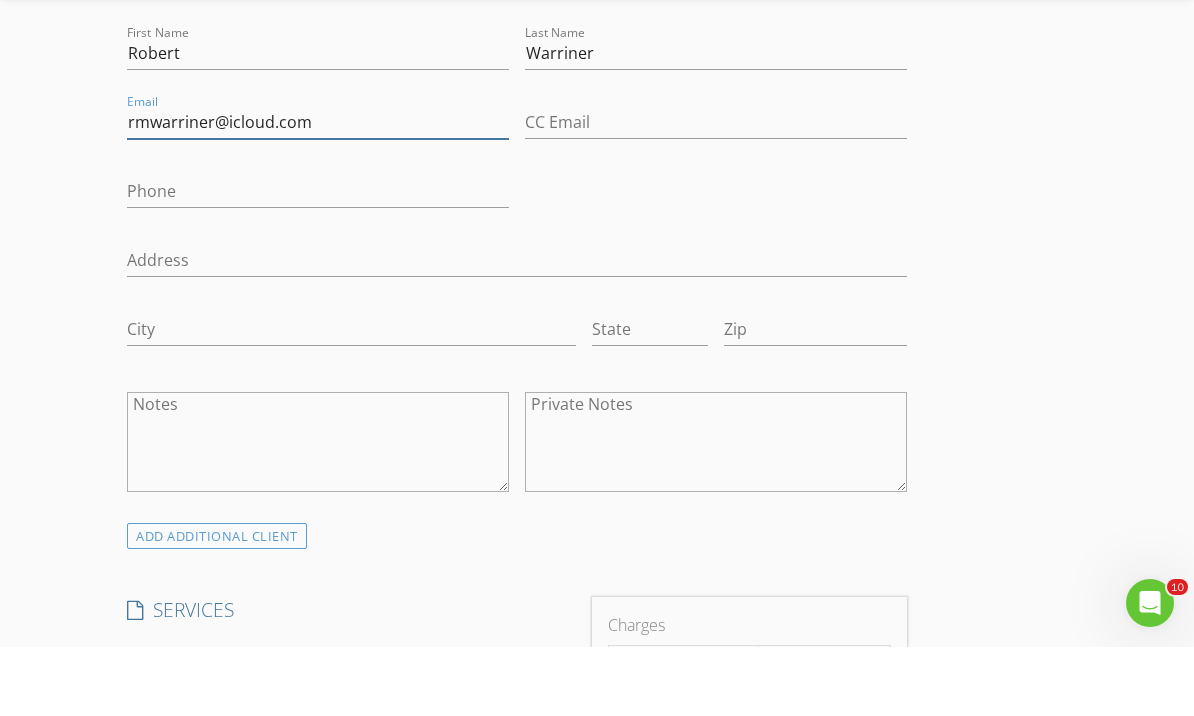 scroll, scrollTop: 1127, scrollLeft: 0, axis: vertical 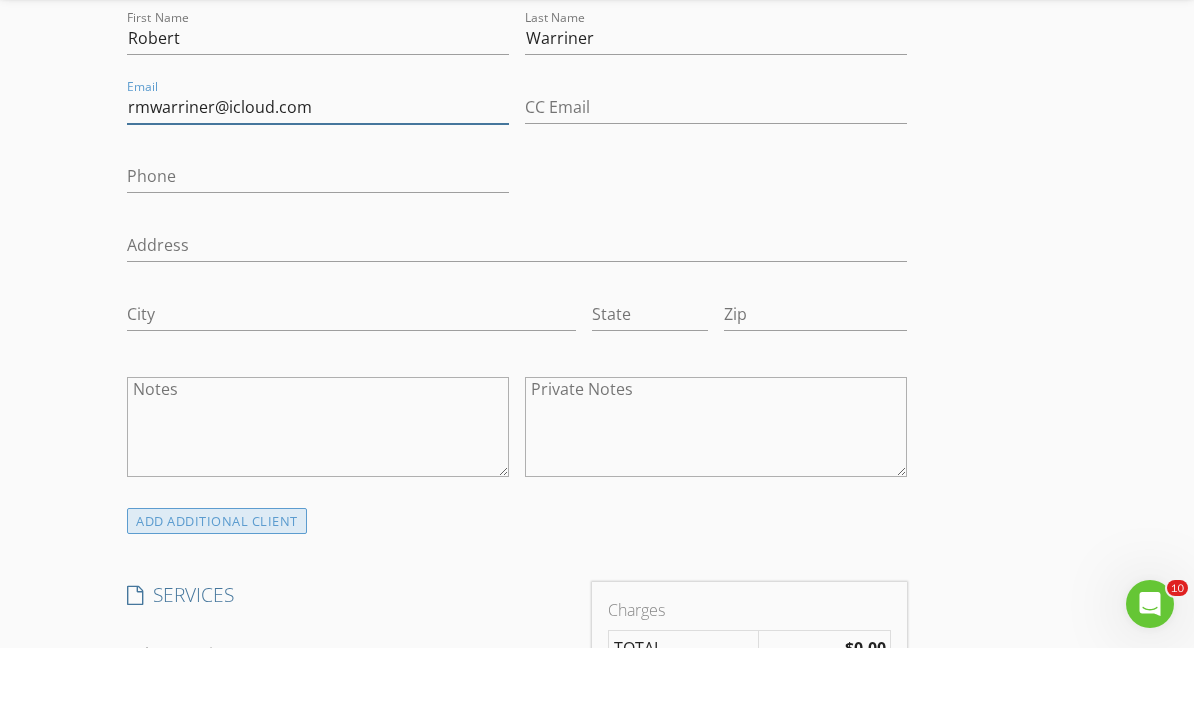 type on "rmwarriner@icloud.com" 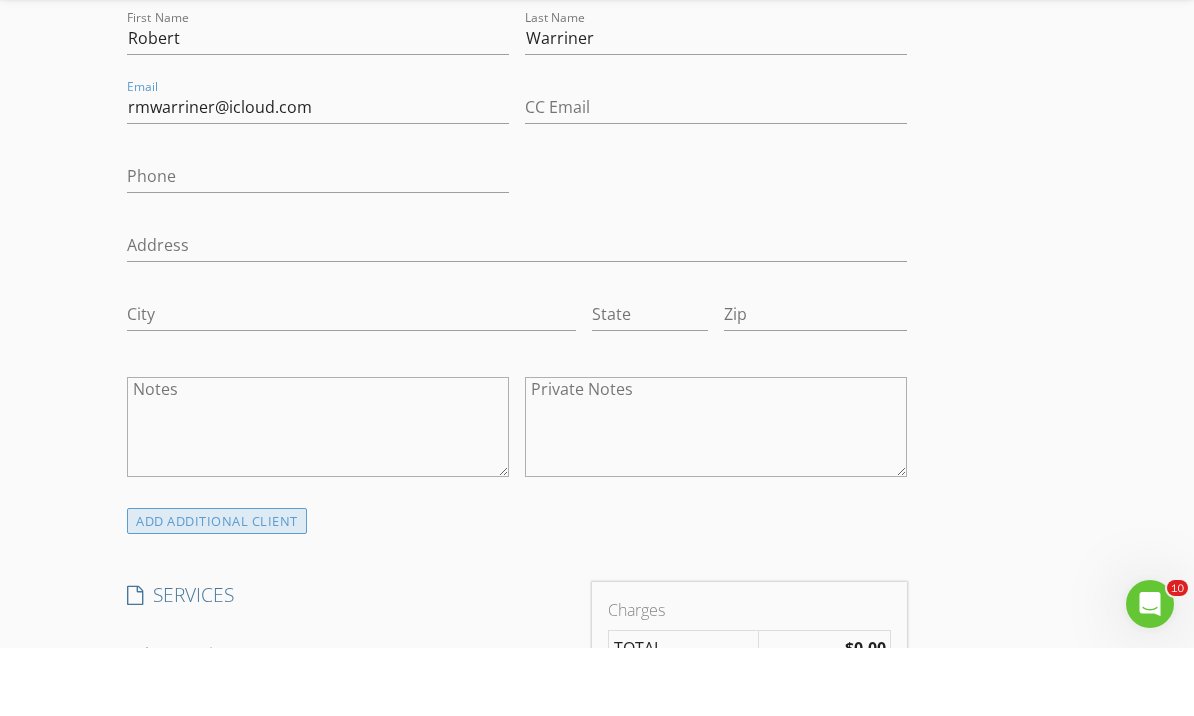 click on "ADD ADDITIONAL client" at bounding box center (217, 589) 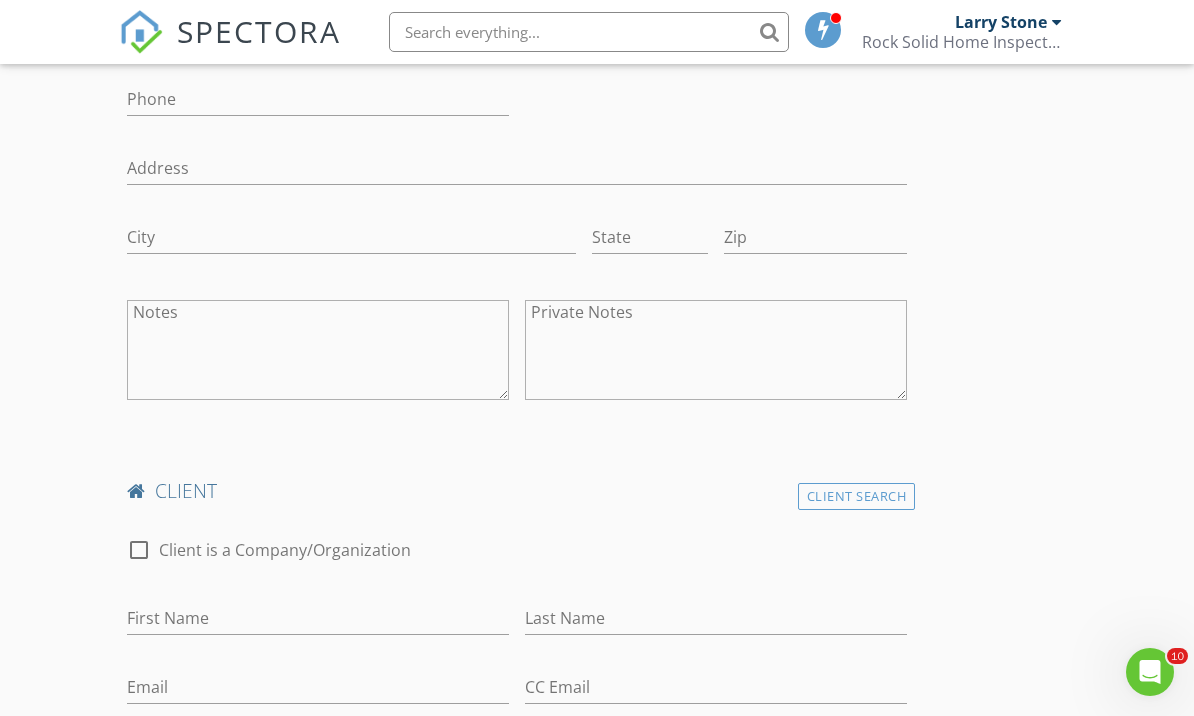 scroll, scrollTop: 1315, scrollLeft: 0, axis: vertical 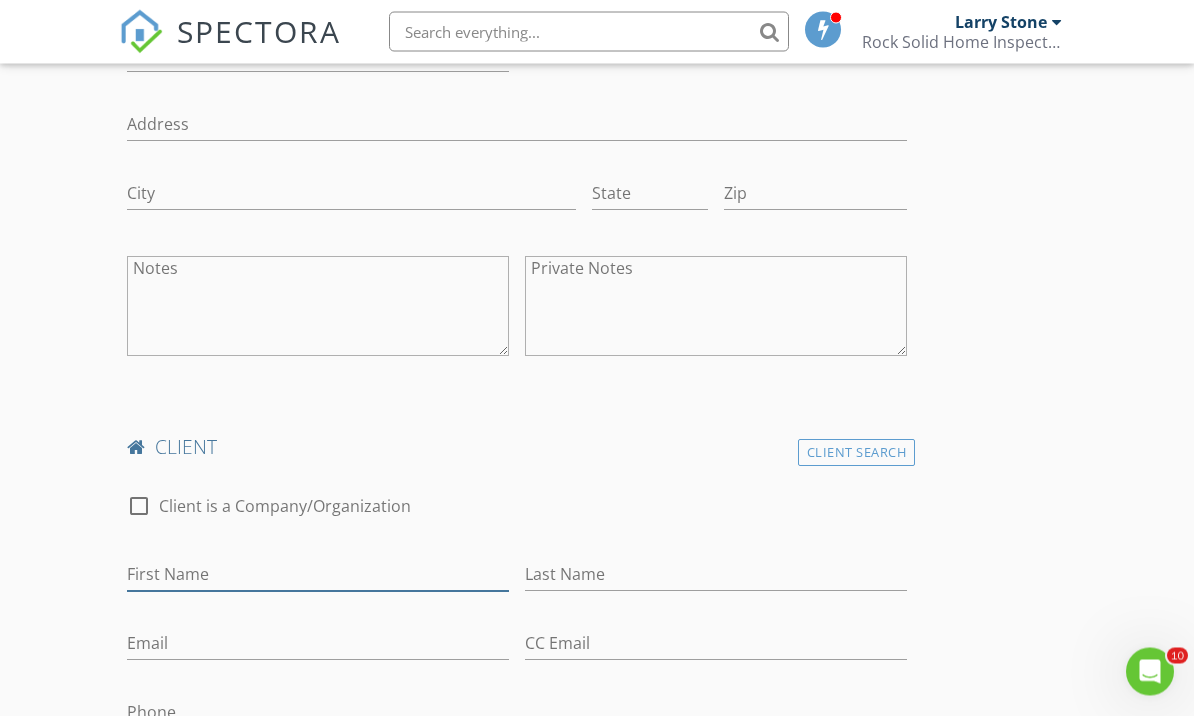 click on "First Name" at bounding box center [318, 575] 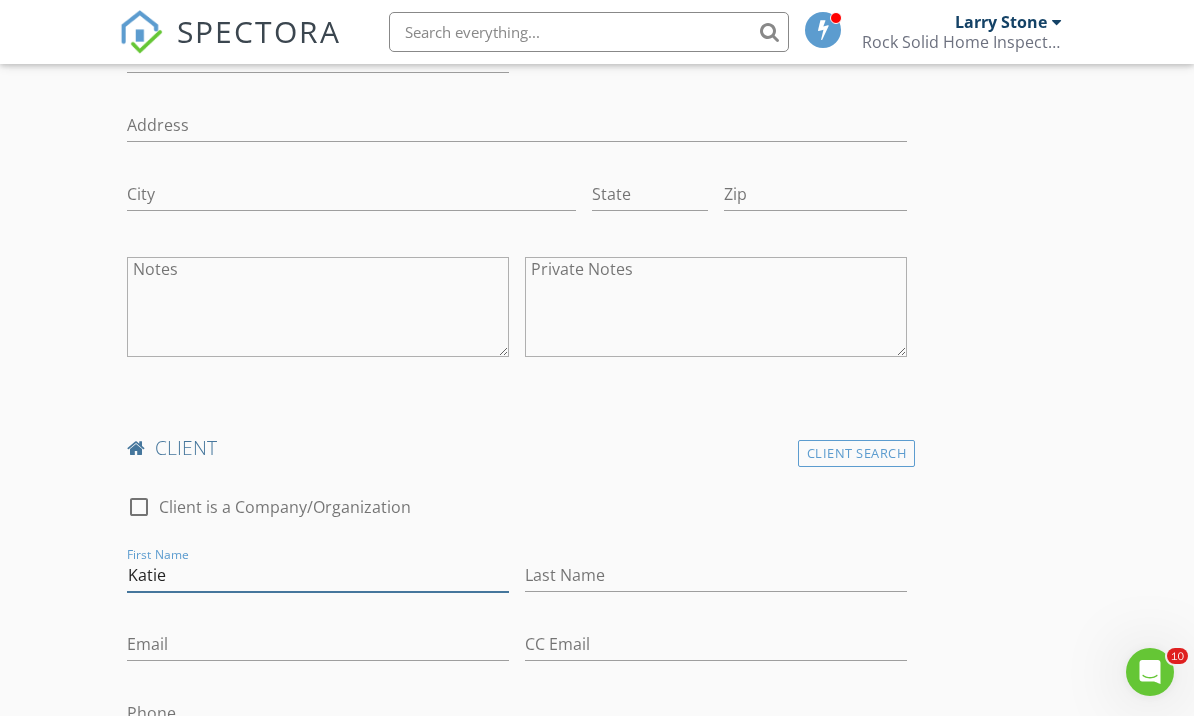 type on "Katie" 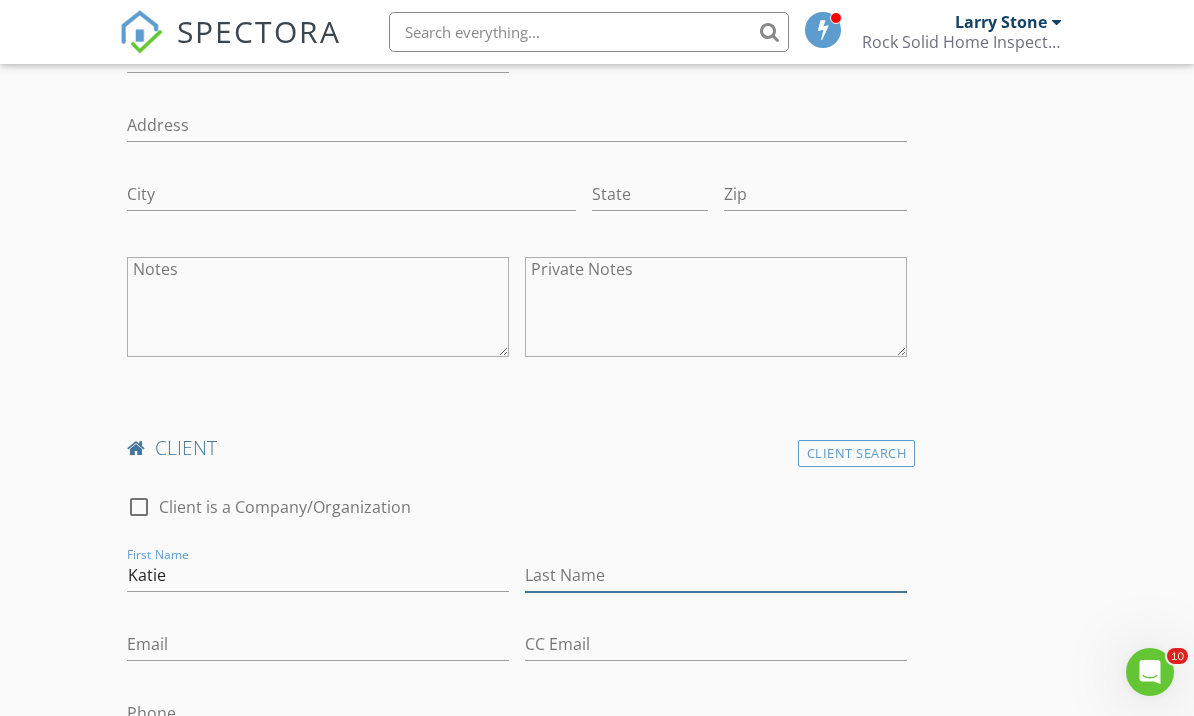 click on "Last Name" at bounding box center [716, 575] 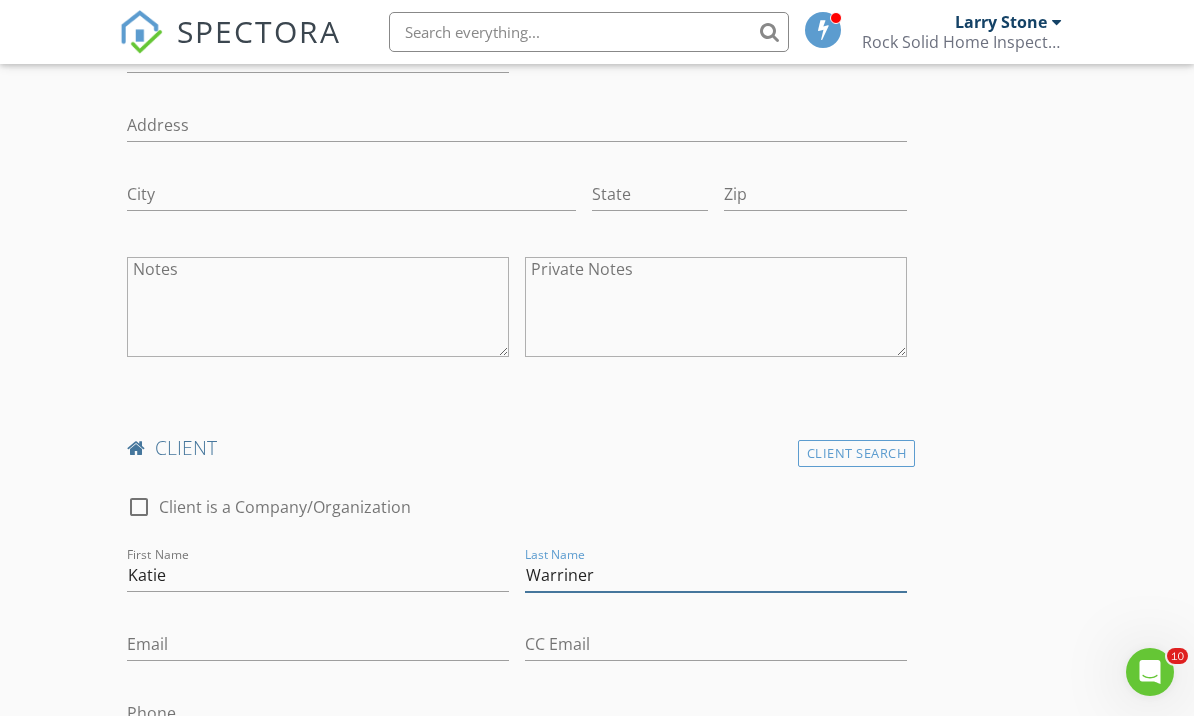 type on "Warriner" 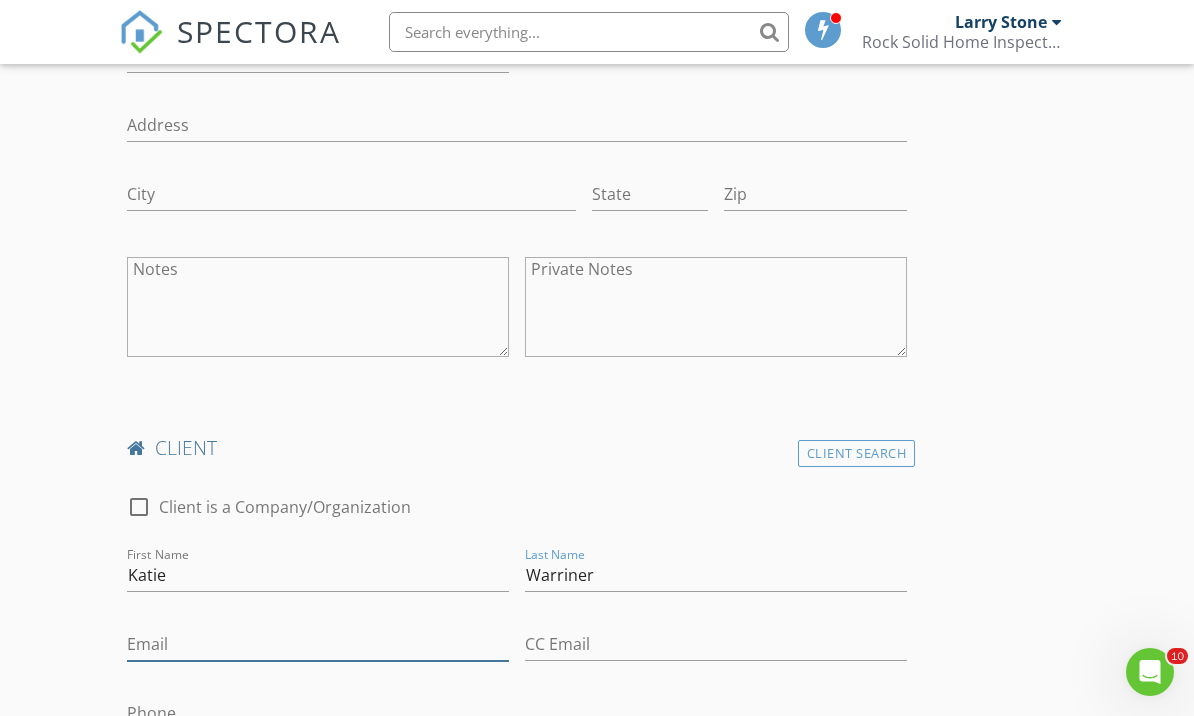 click on "Email" at bounding box center [318, 644] 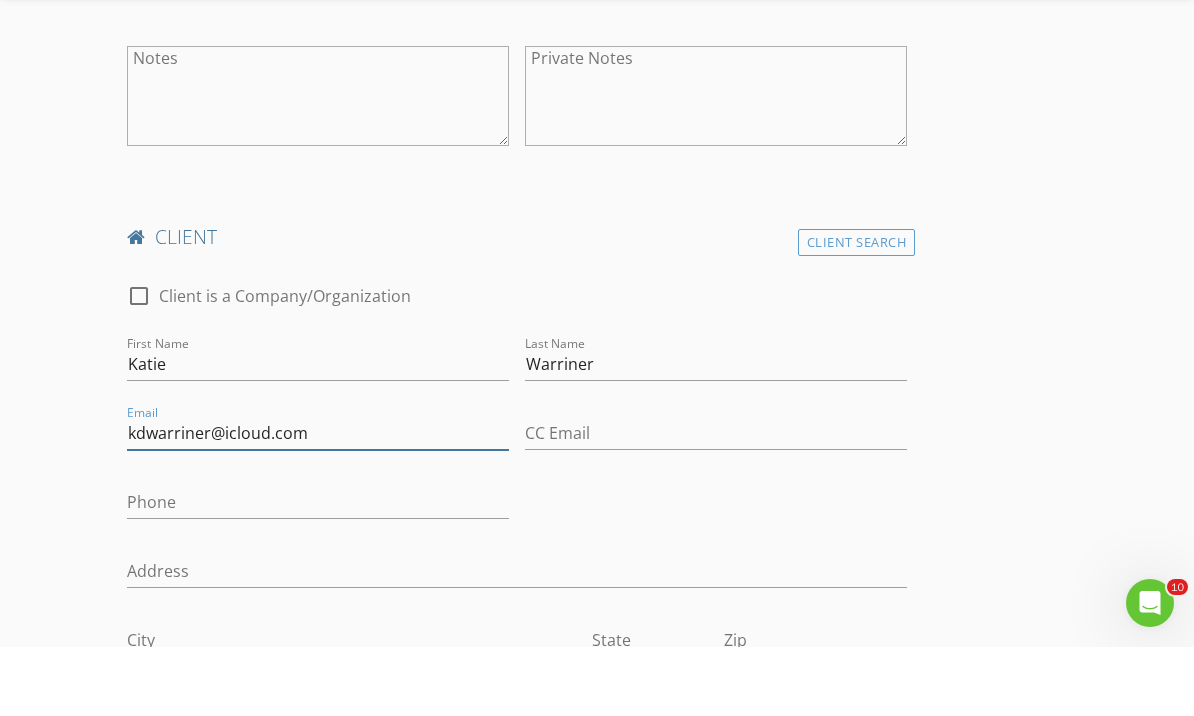 scroll, scrollTop: 1459, scrollLeft: 0, axis: vertical 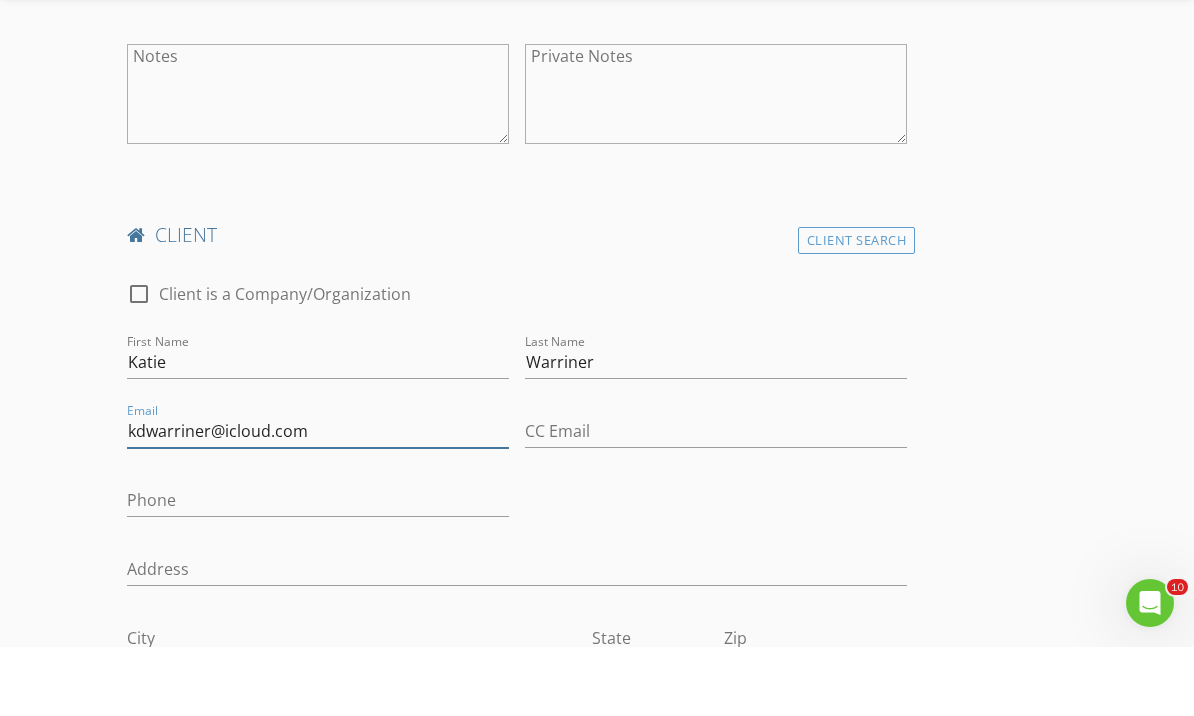 type on "kdwarriner@icloud.com" 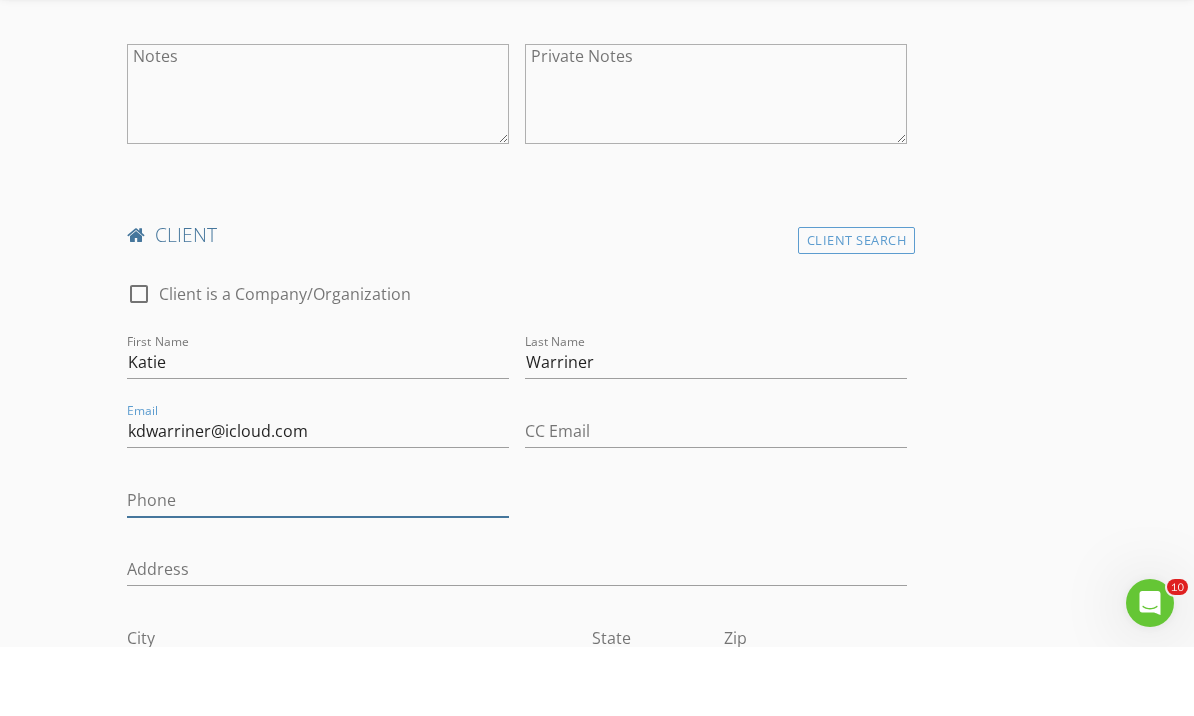 click on "Phone" at bounding box center (318, 569) 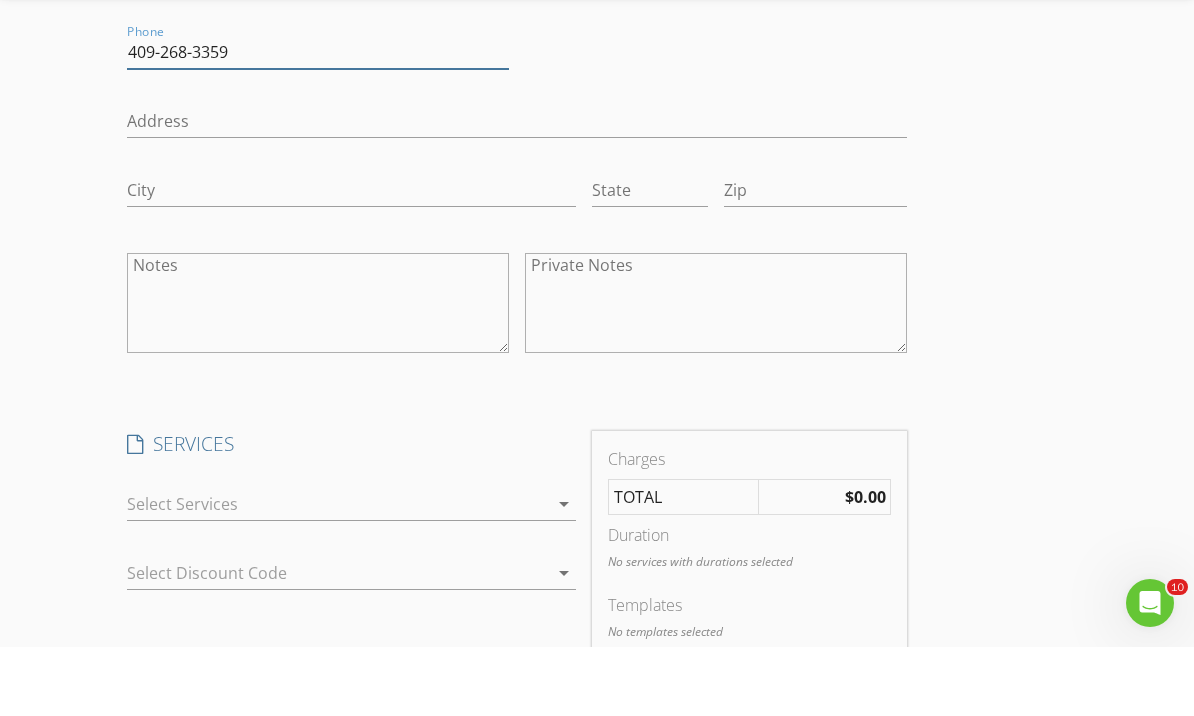 scroll, scrollTop: 2089, scrollLeft: 0, axis: vertical 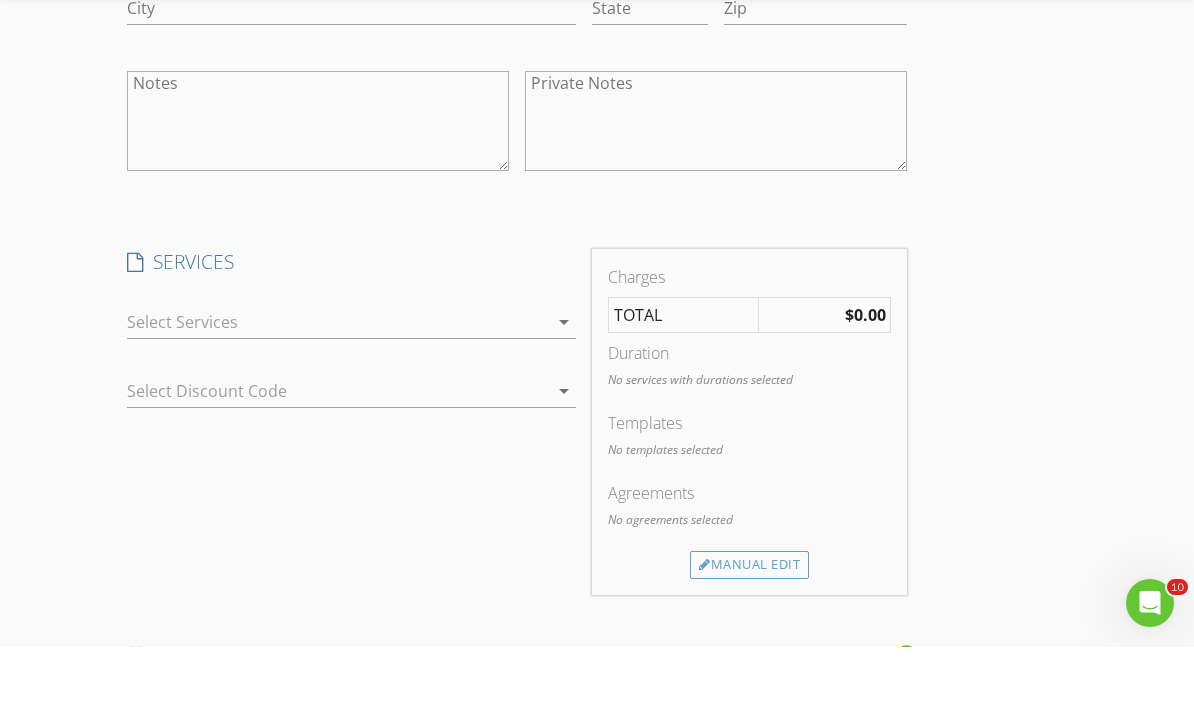 type on "409-268-3359" 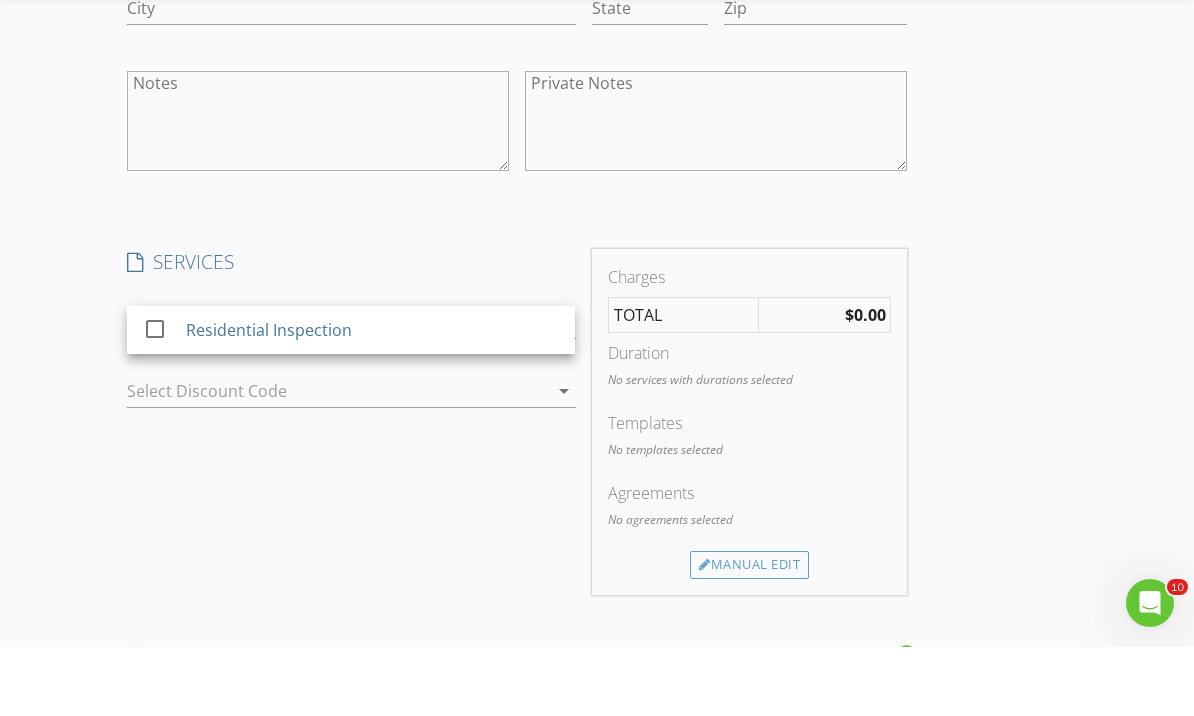 scroll, scrollTop: 2158, scrollLeft: 0, axis: vertical 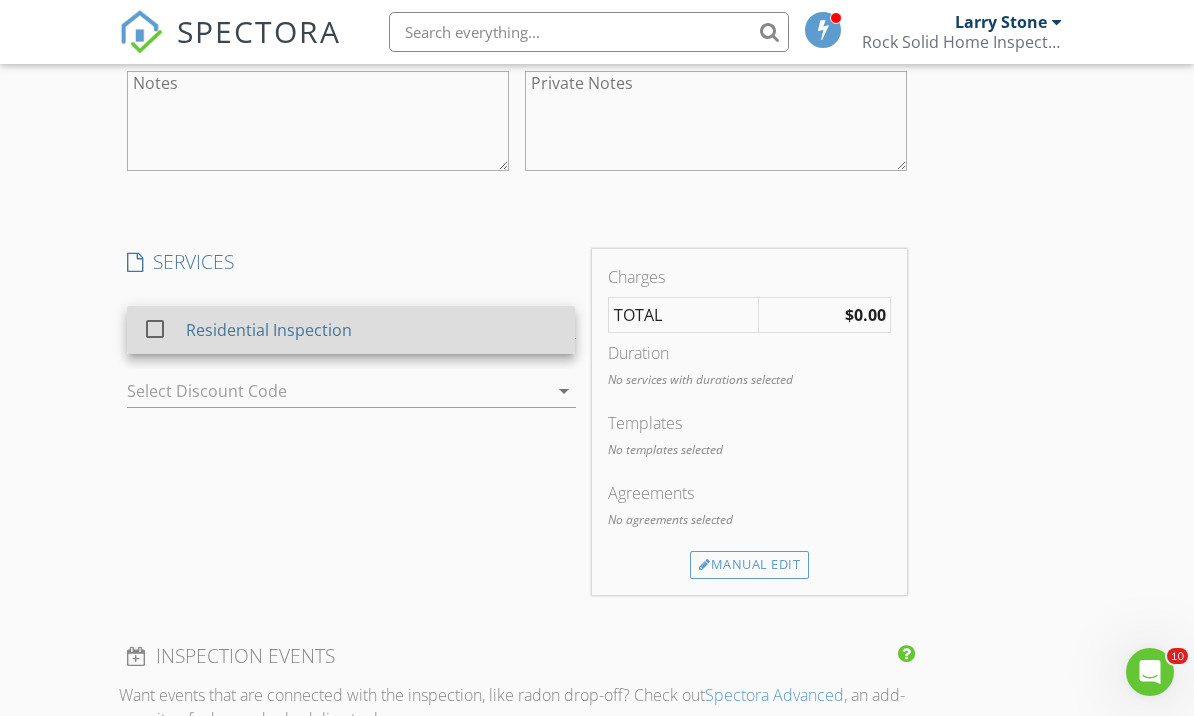 click on "Residential Inspection" at bounding box center [372, 330] 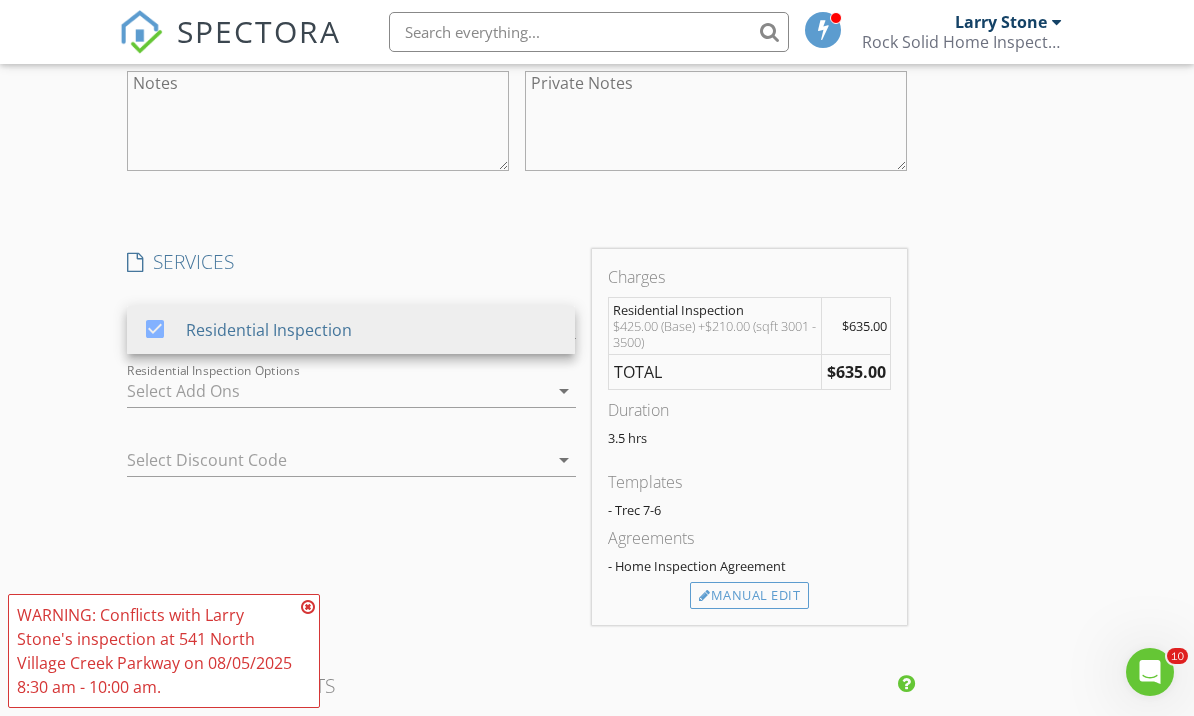 click on "arrow_drop_down" at bounding box center (564, 391) 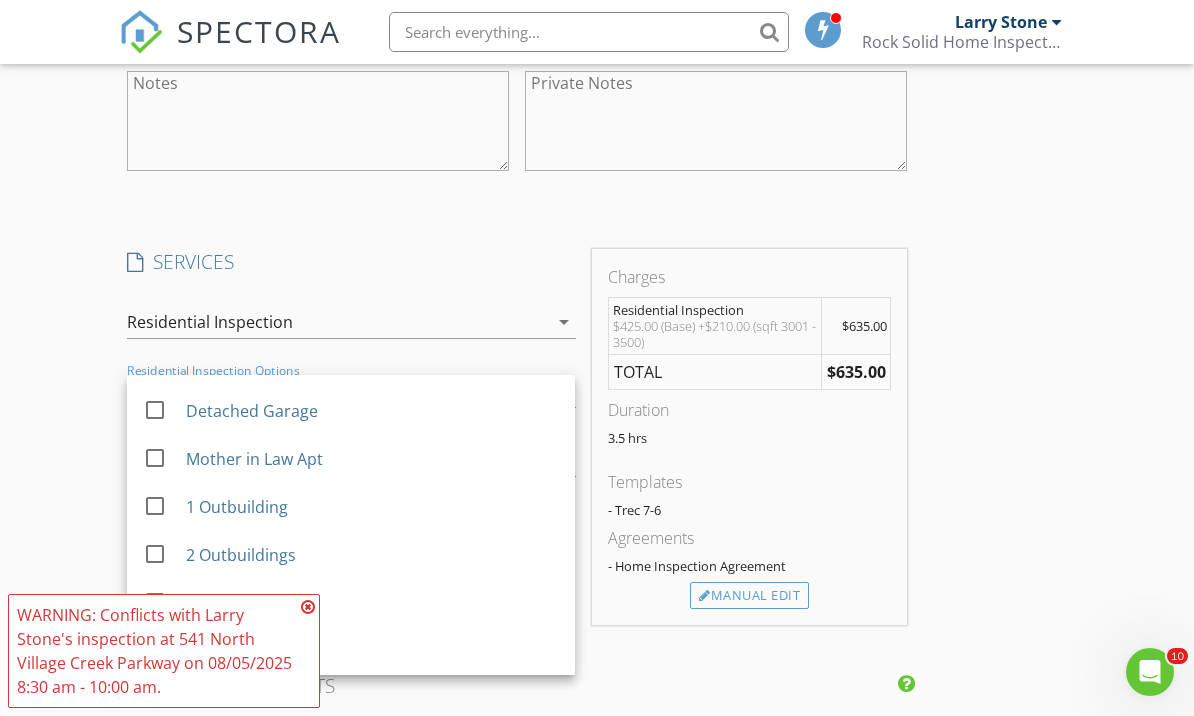 scroll, scrollTop: 228, scrollLeft: 0, axis: vertical 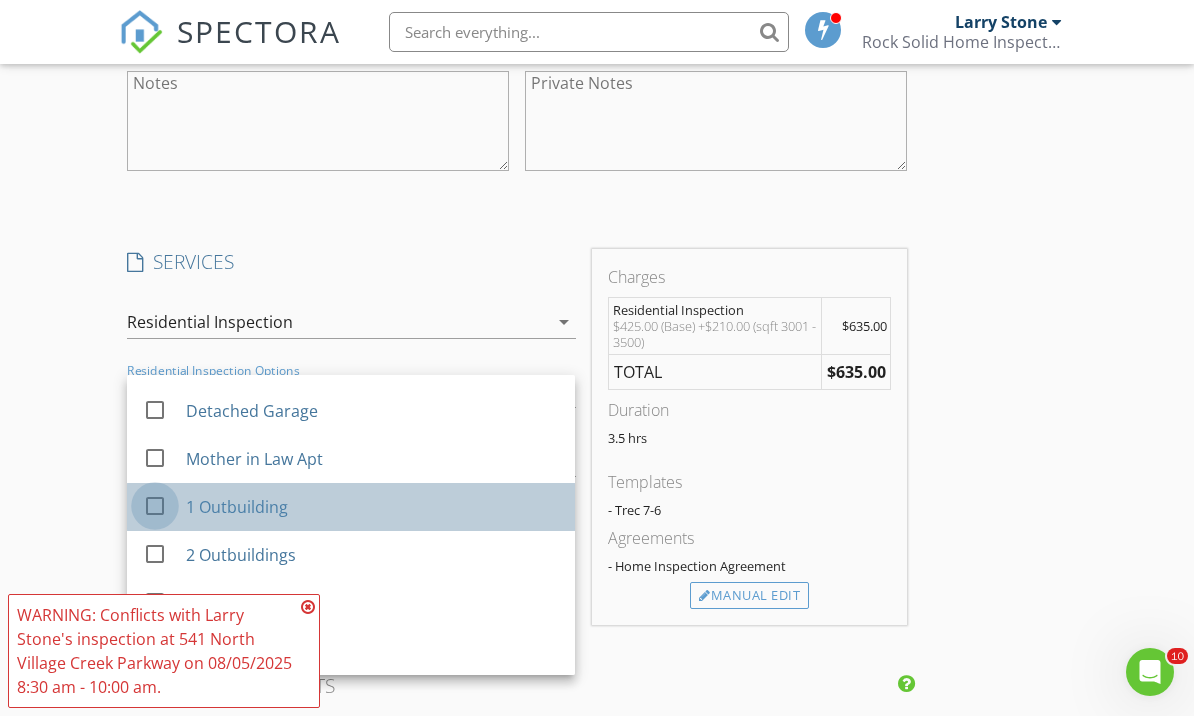 click at bounding box center [155, 505] 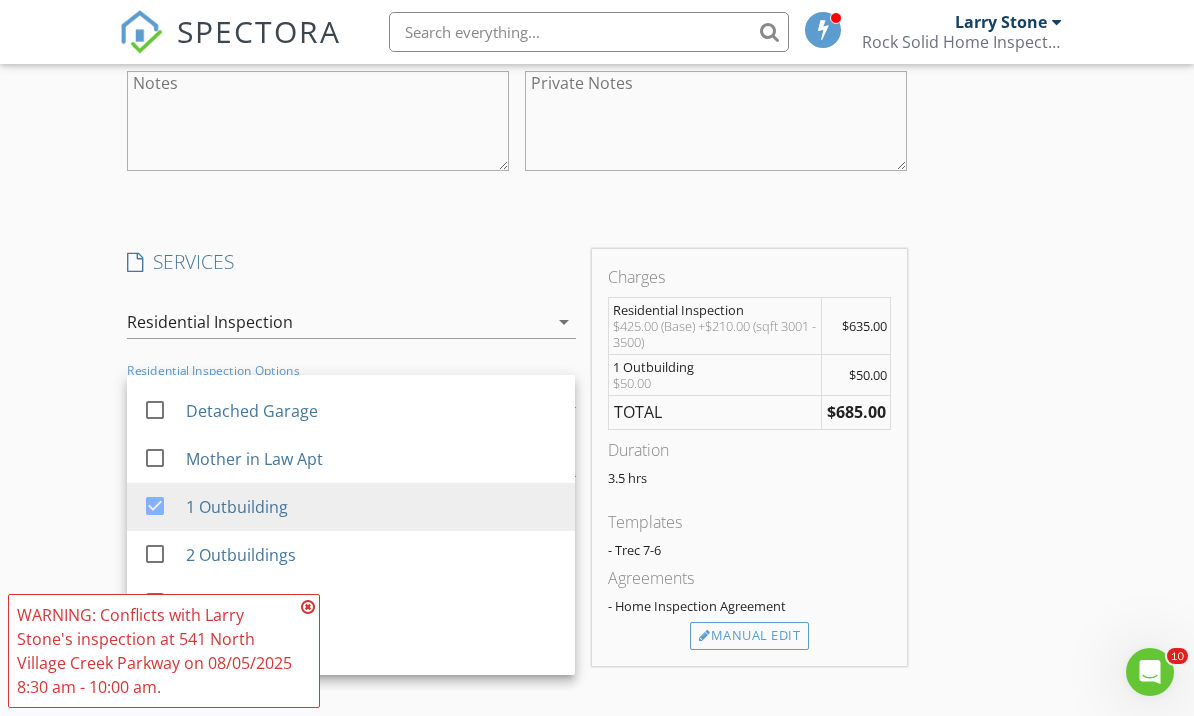 click on "SERVICES" at bounding box center (351, 262) 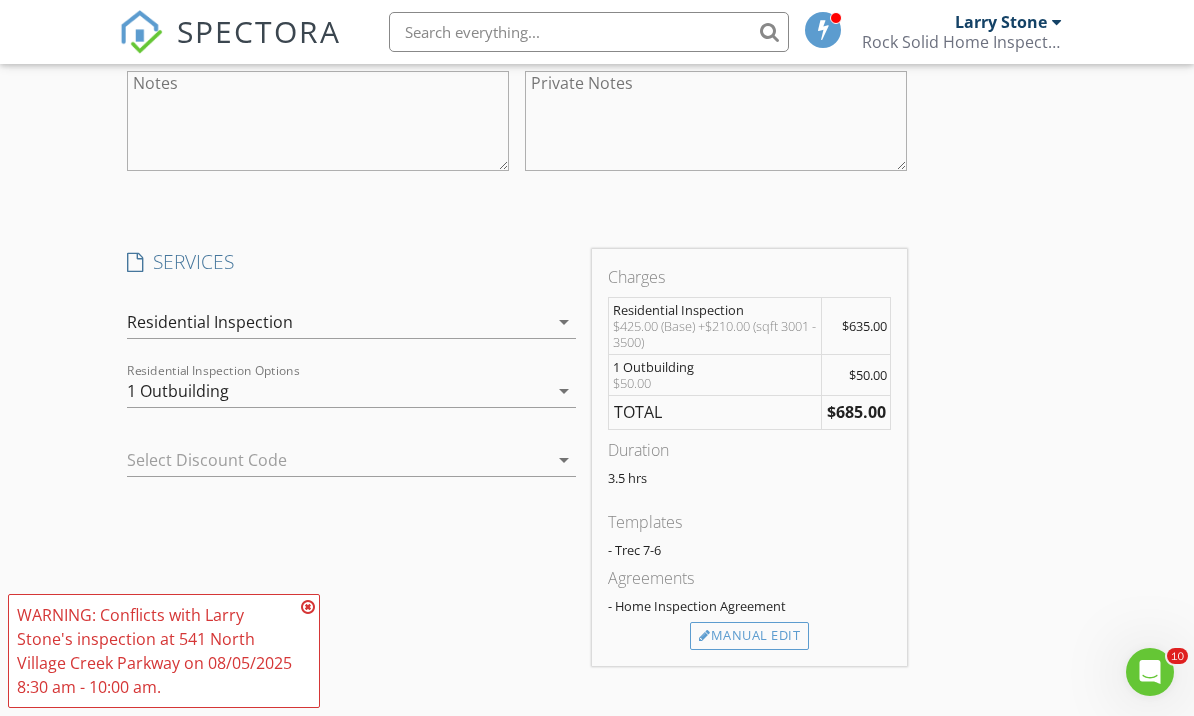 click at bounding box center (308, 607) 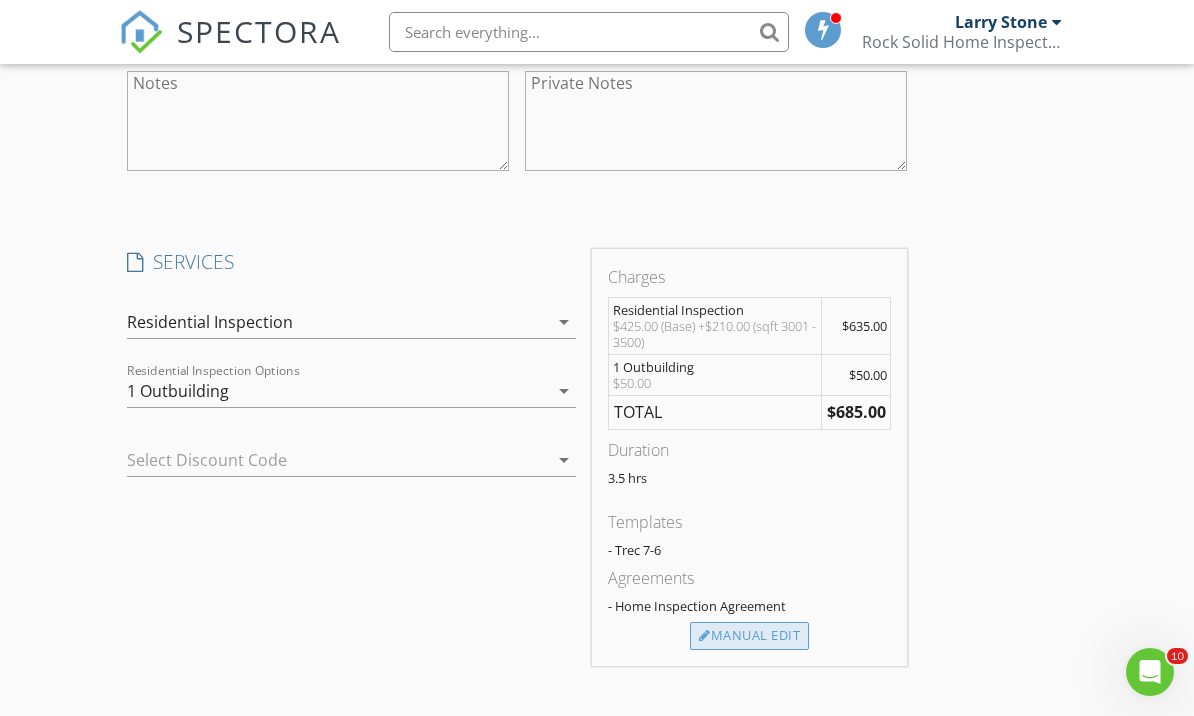 click on "Manual Edit" at bounding box center (749, 636) 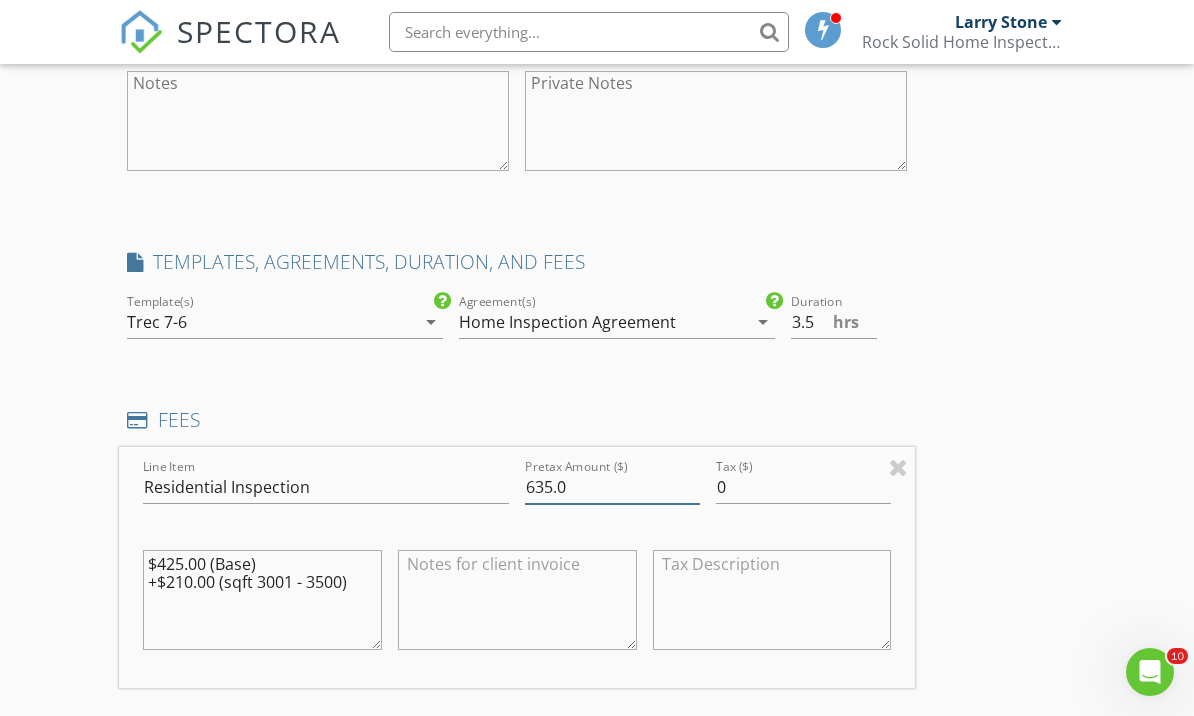 click on "635.0" at bounding box center (612, 487) 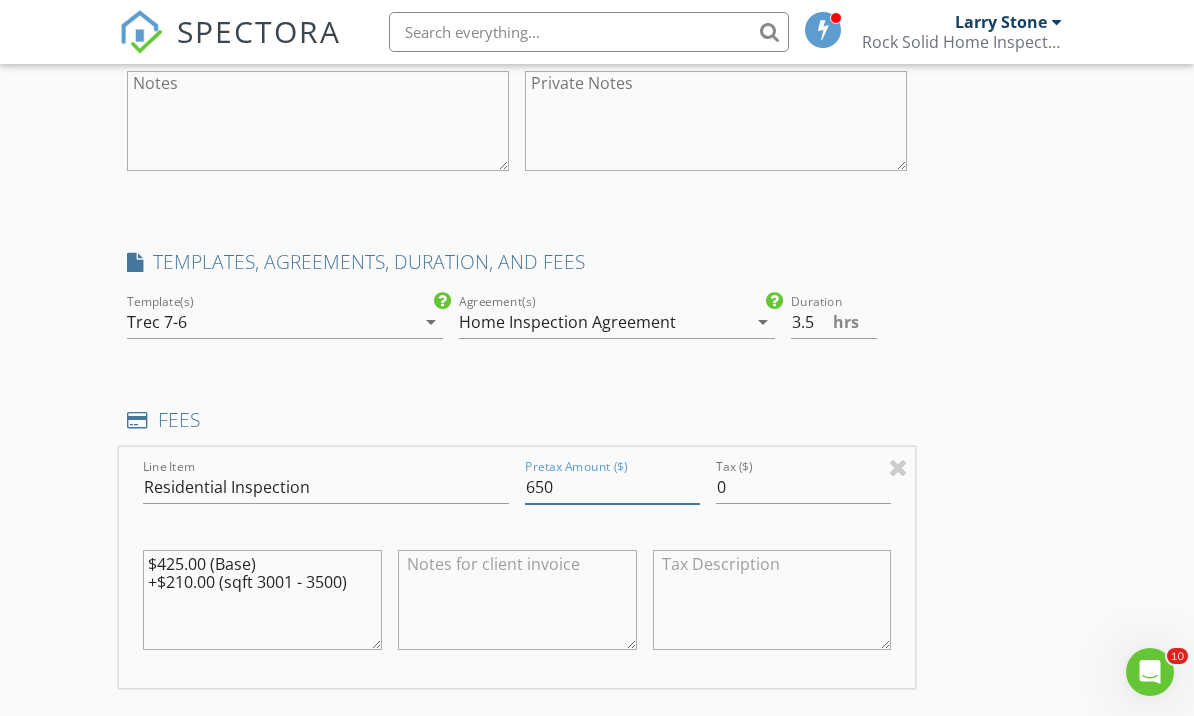 type on "650" 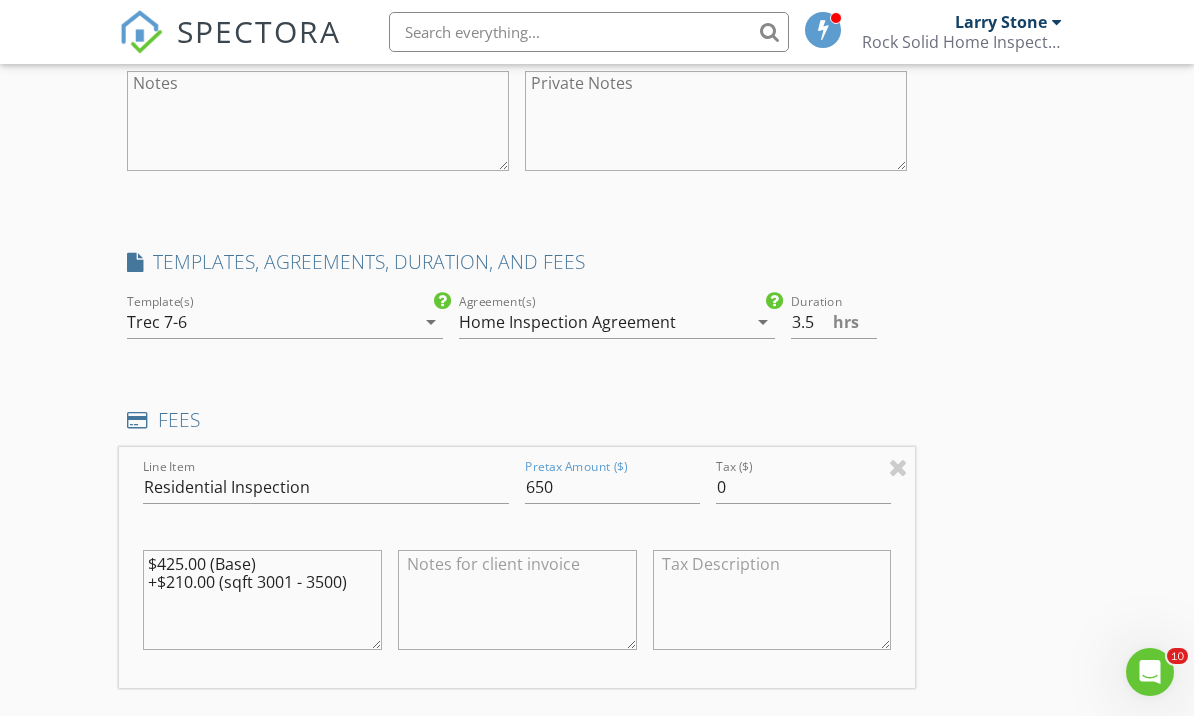 click on "INSPECTOR(S)
check_box   Larry Stone   PRIMARY   Larry Stone arrow_drop_down   check_box_outline_blank Larry Stone specifically requested
Date/Time
08/05/2025 8:30 AM
Location
Address Search       Address 233 N 7th St   Unit   City Beaumont   State TX   Zip 77702   County Jefferson     Square Feet 3151   Year Built 1944   Foundation Slab arrow_drop_down     Larry Stone     19.6 miles     (28 minutes)
client
check_box Enable Client CC email for this inspection   Client Search     check_box_outline_blank Client is a Company/Organization     First Name Robert   Last Name Warriner   Email rmwarriner@icloud.com   CC Email   Phone   Address   City   State   Zip       Notes   Private Notes
client
Client Search     check_box_outline_blank Client is a Company/Organization     First Name Katie   Last Name Warriner   Email" at bounding box center (596, 389) 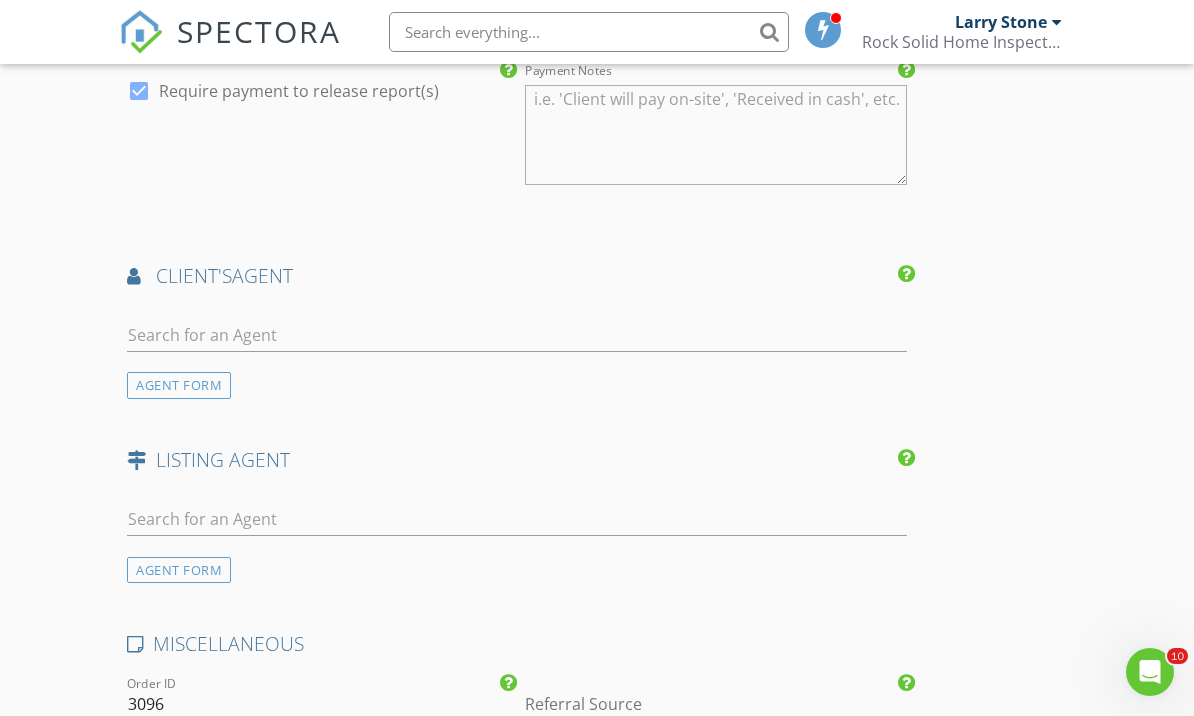 scroll, scrollTop: 3417, scrollLeft: 0, axis: vertical 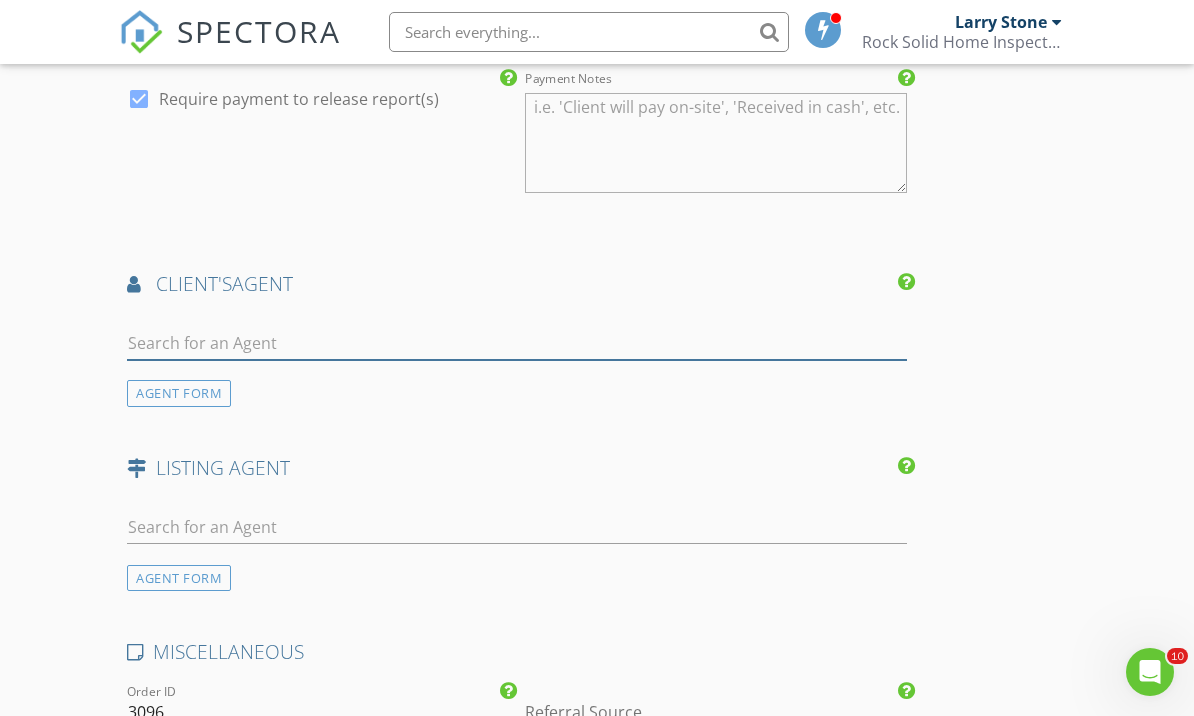 click at bounding box center [517, 343] 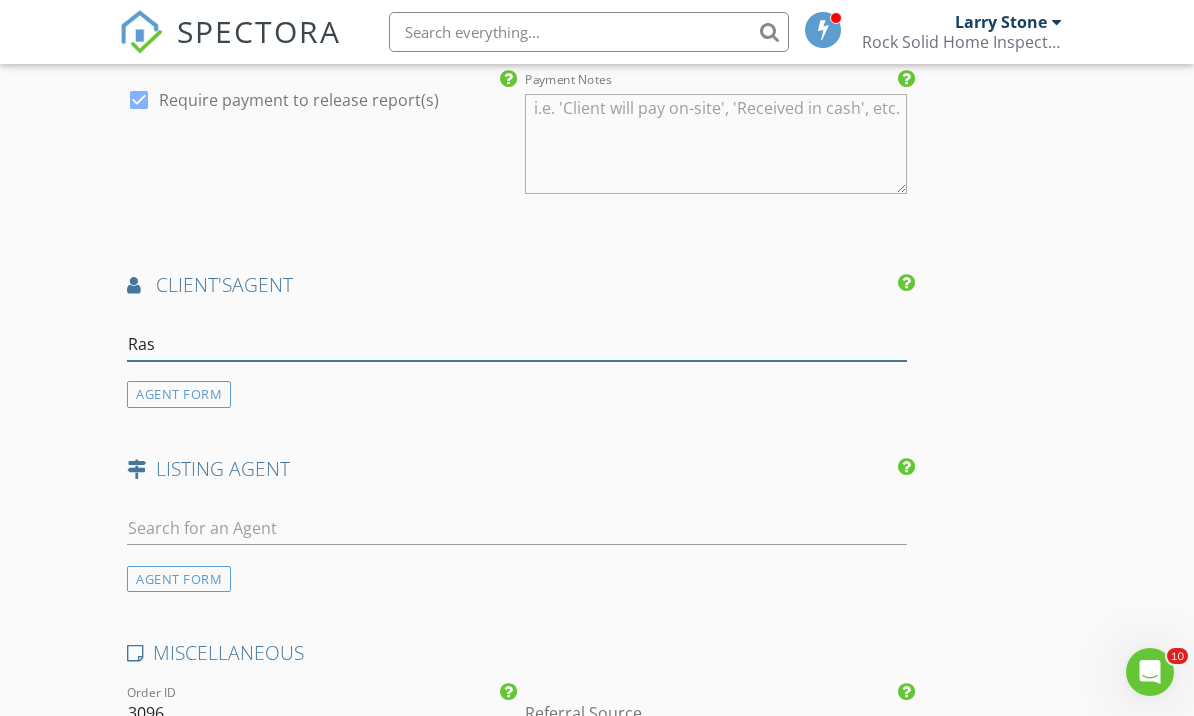 type on "Rash" 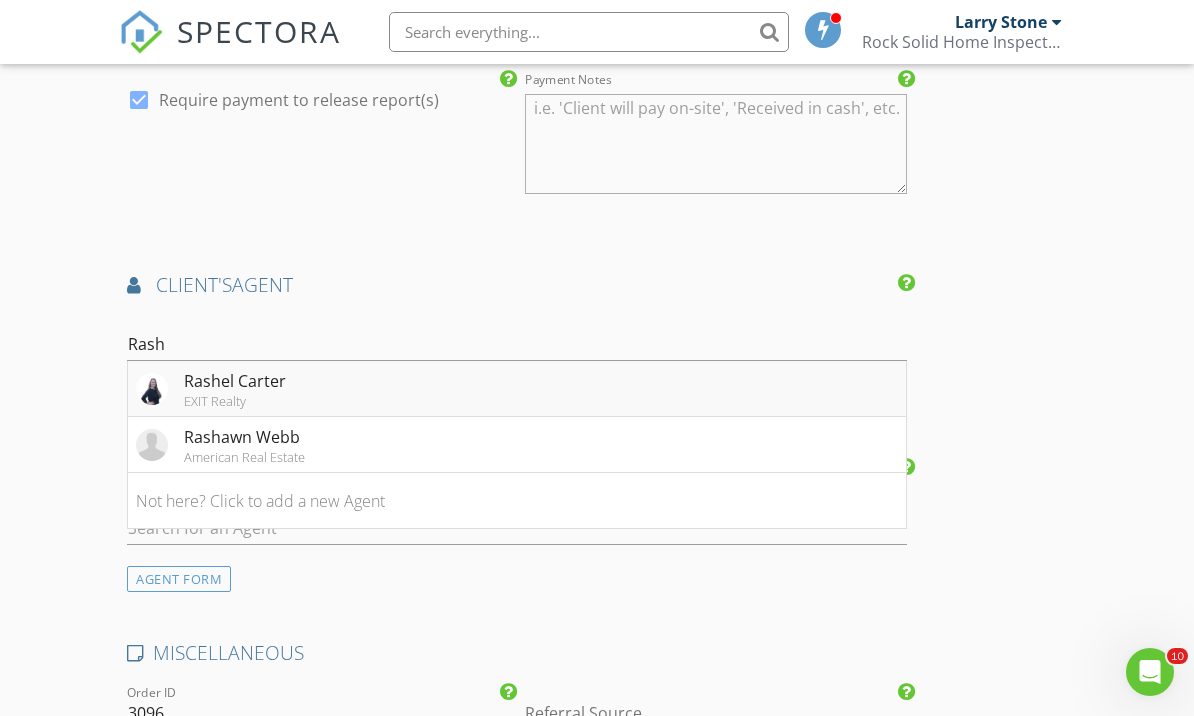 click on "Rashel Carter
EXIT Realty" at bounding box center [517, 389] 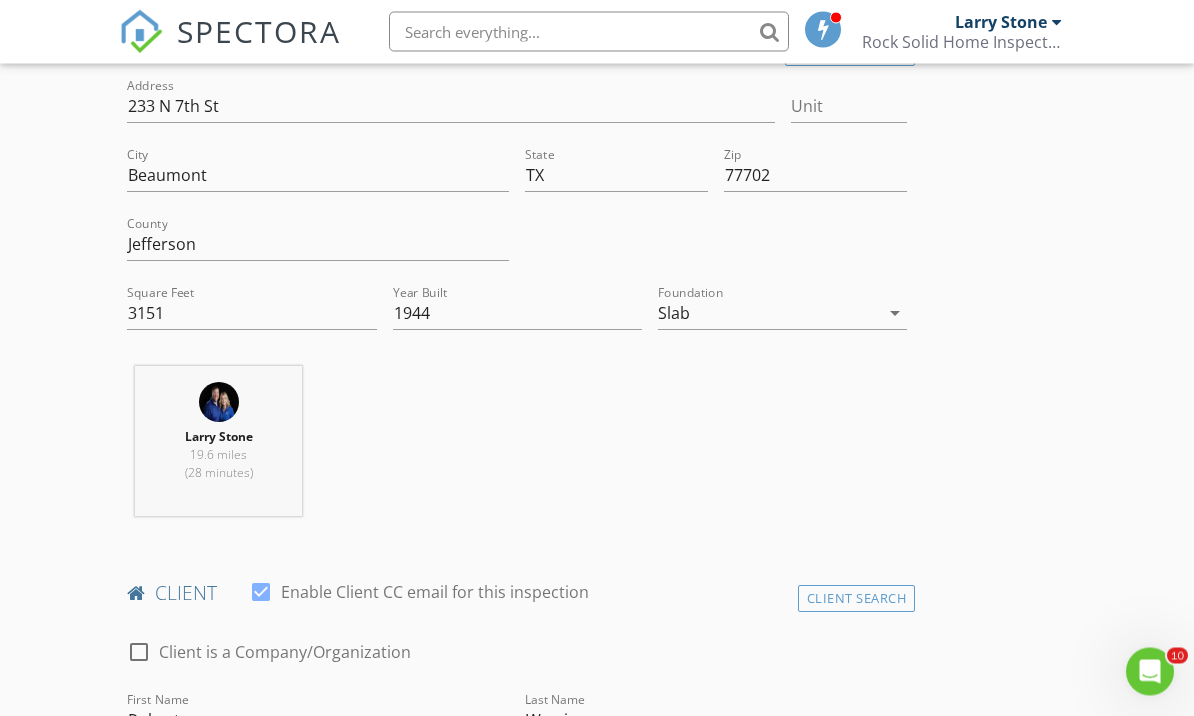 scroll, scrollTop: 514, scrollLeft: 0, axis: vertical 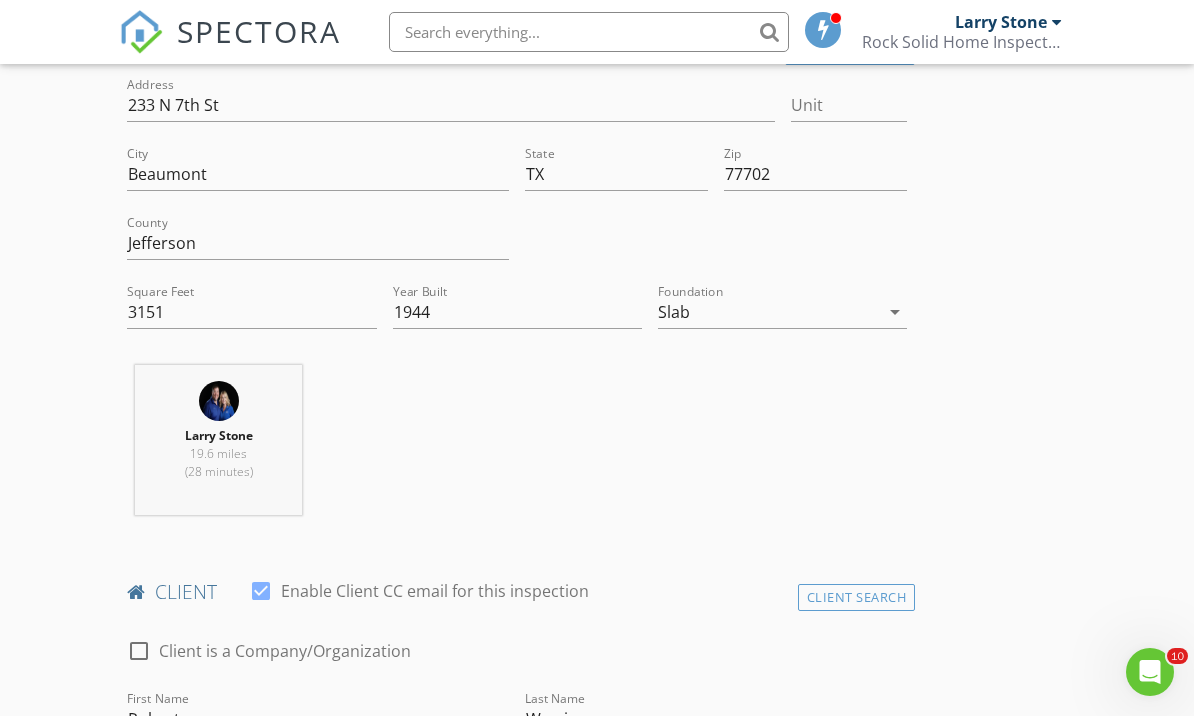 click on "Foundation Slab arrow_drop_down" at bounding box center [782, 312] 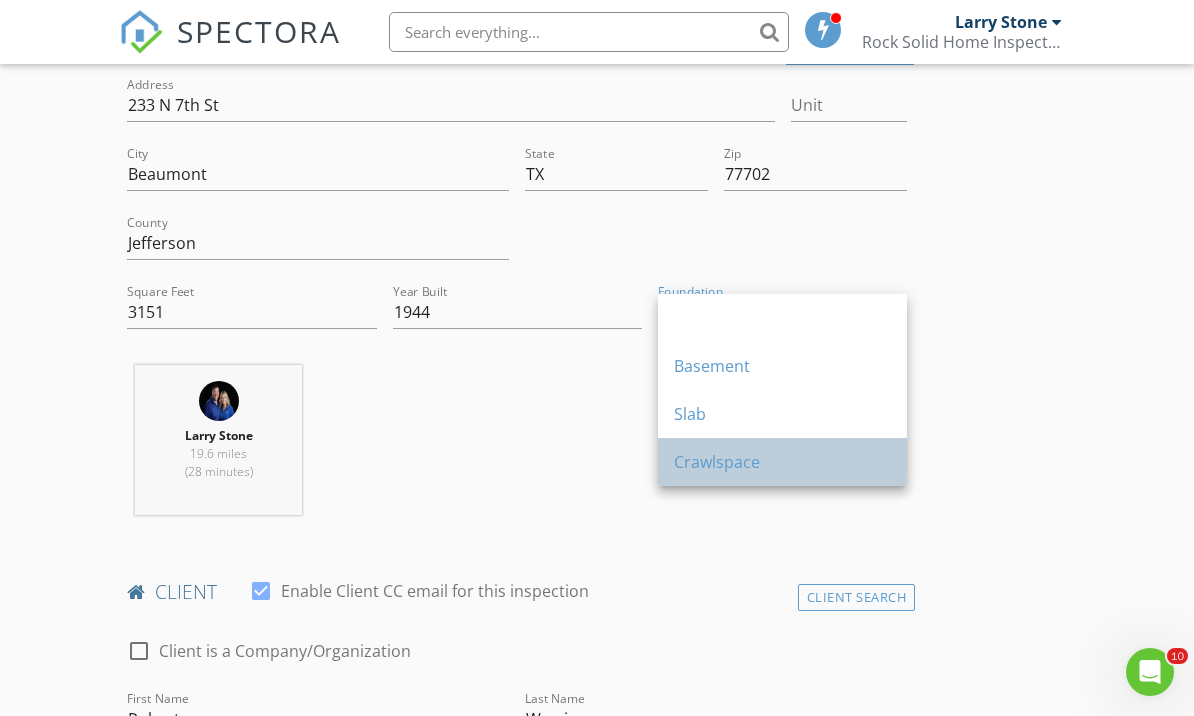 click on "Crawlspace" at bounding box center (782, 462) 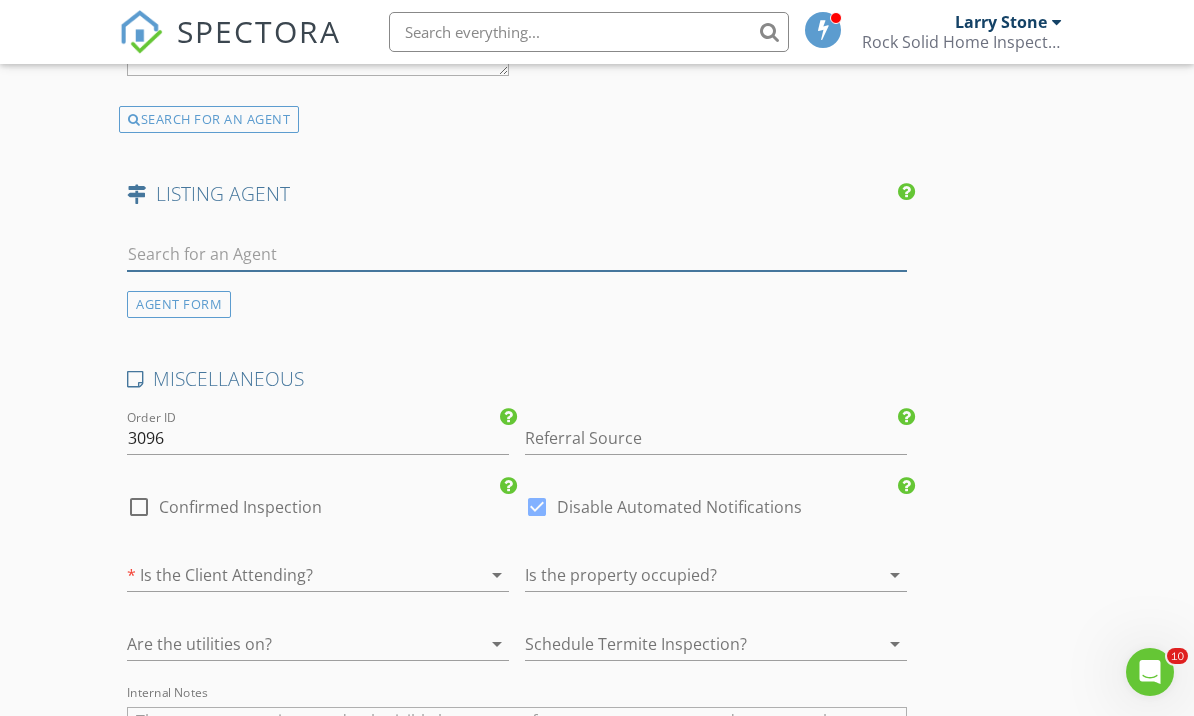 click at bounding box center (517, 254) 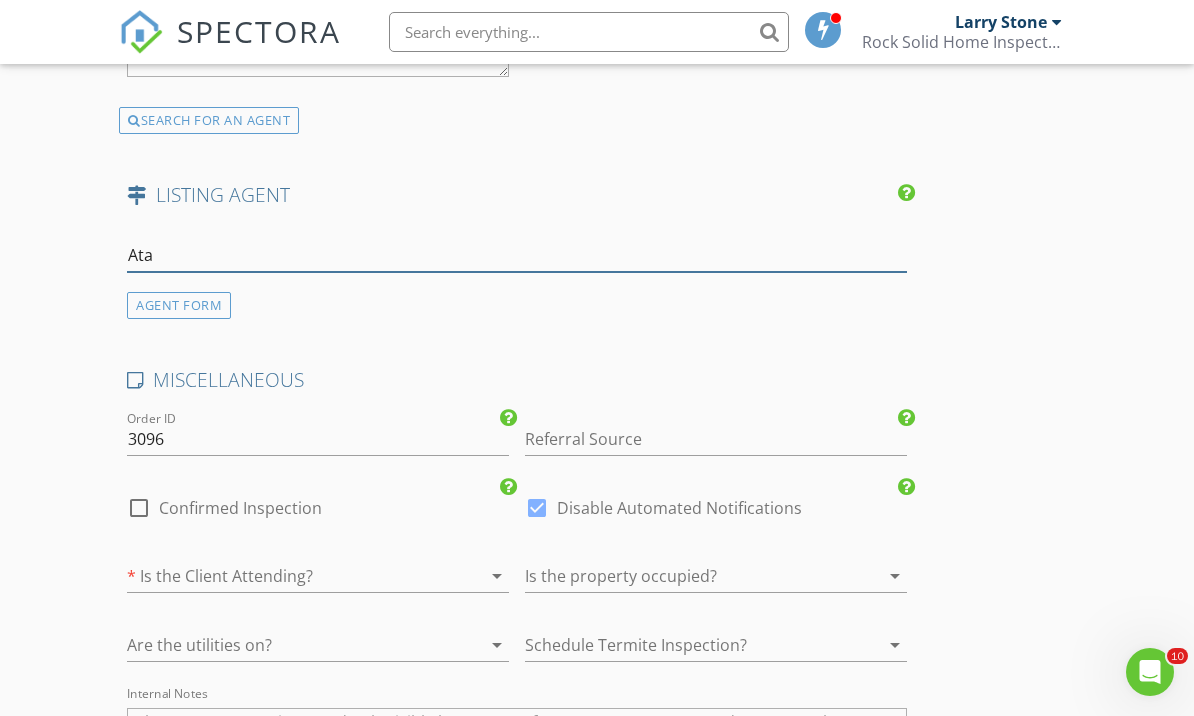 type on "Atas" 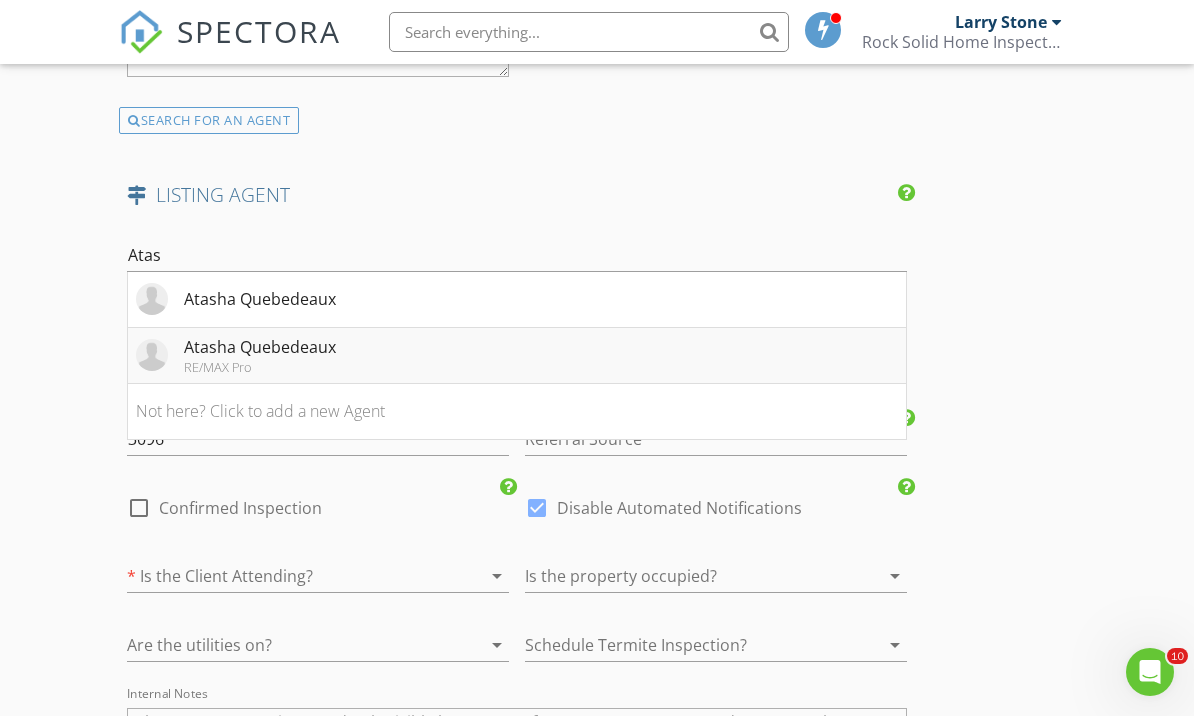 click on "Atasha Quebedeaux
RE/MAX Pro" at bounding box center (517, 356) 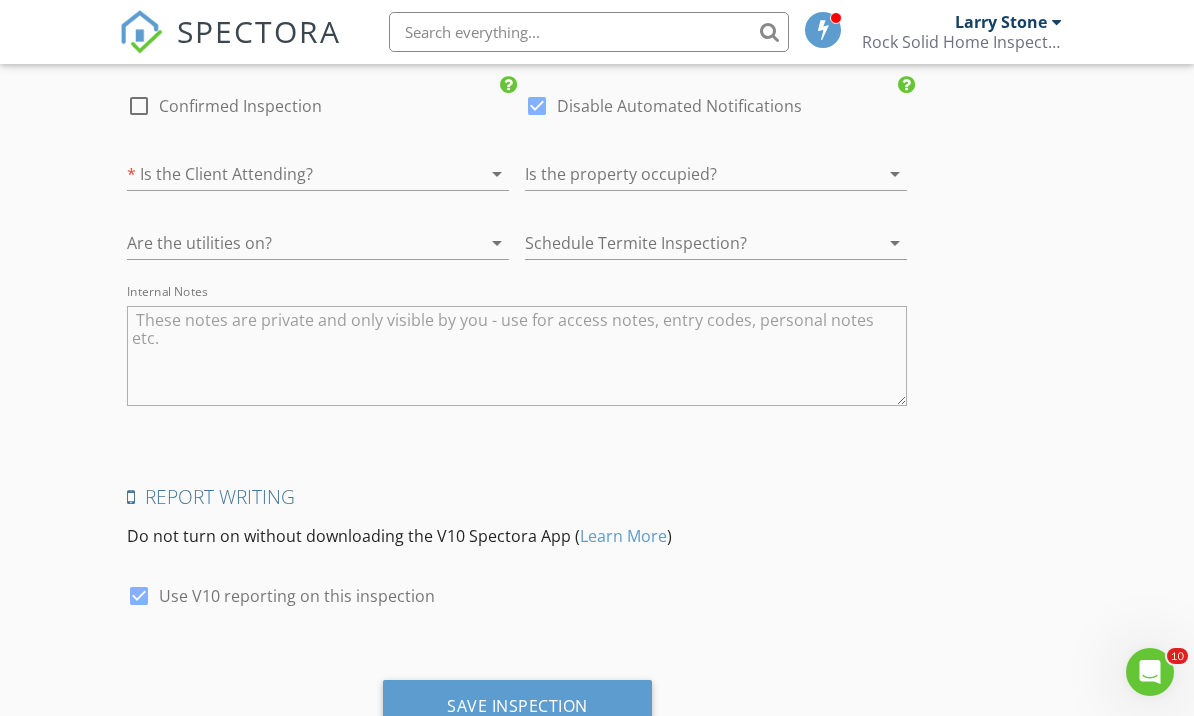 scroll, scrollTop: 5140, scrollLeft: 0, axis: vertical 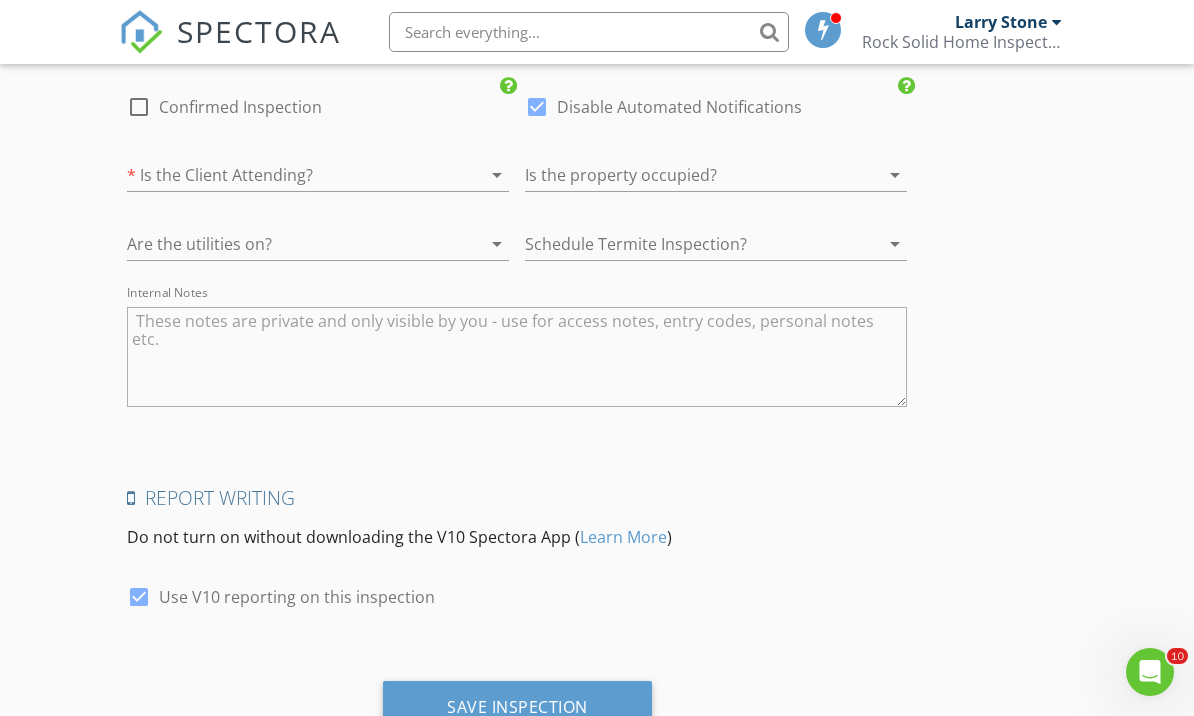 click at bounding box center [517, 357] 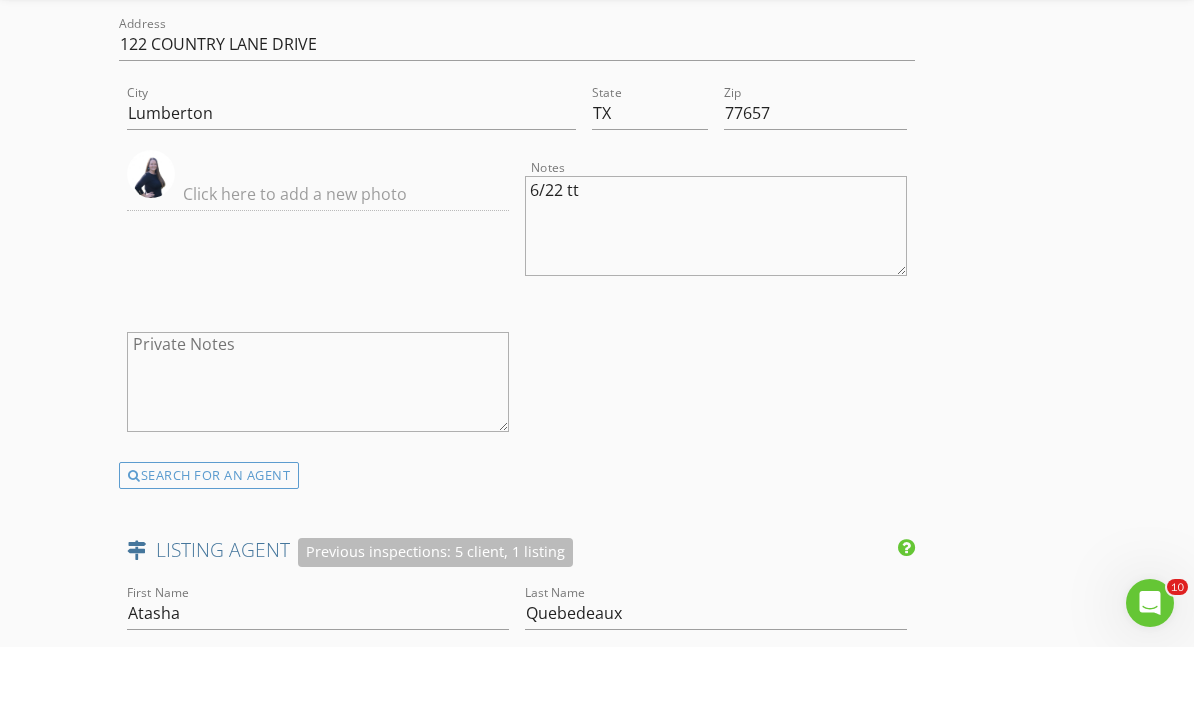 scroll, scrollTop: 5214, scrollLeft: 0, axis: vertical 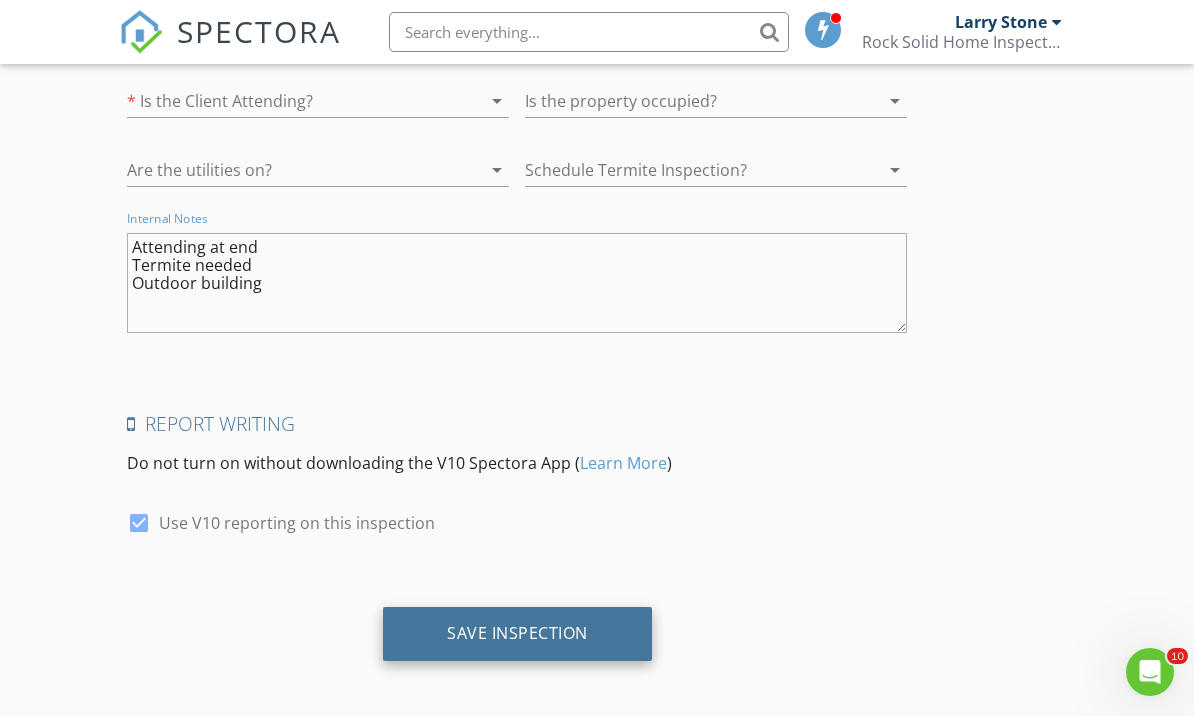 type on "Attending at end
Termite needed
Outdoor building" 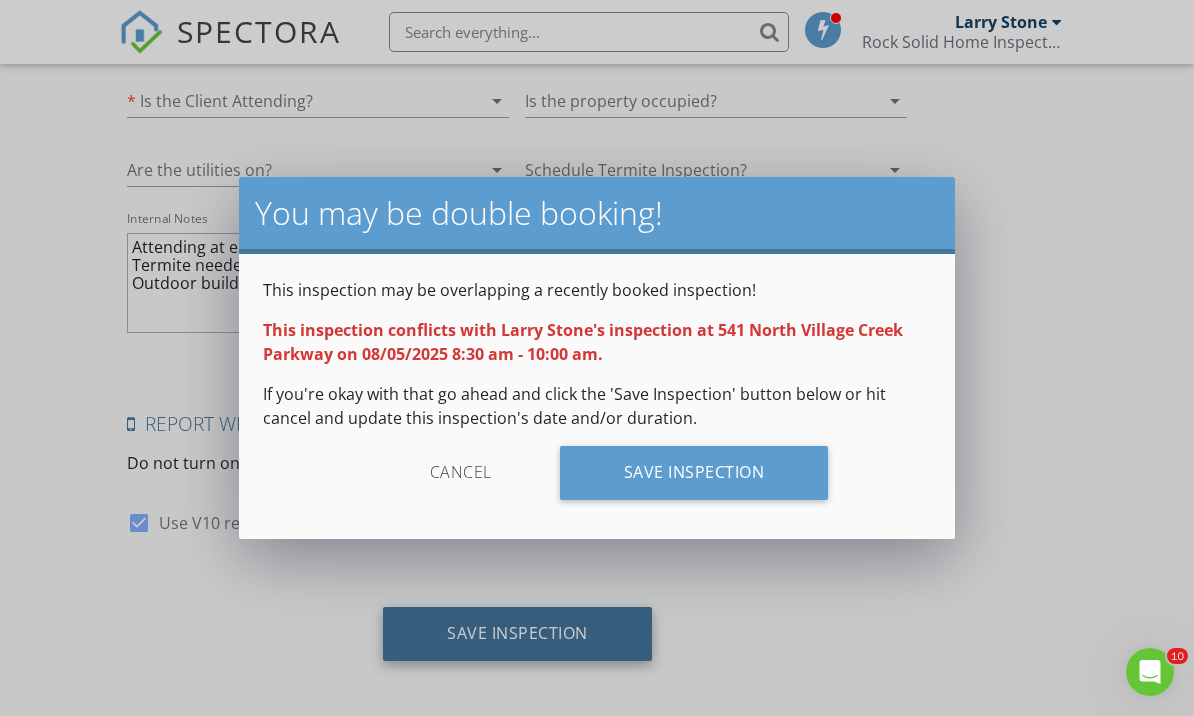 scroll, scrollTop: 5145, scrollLeft: 0, axis: vertical 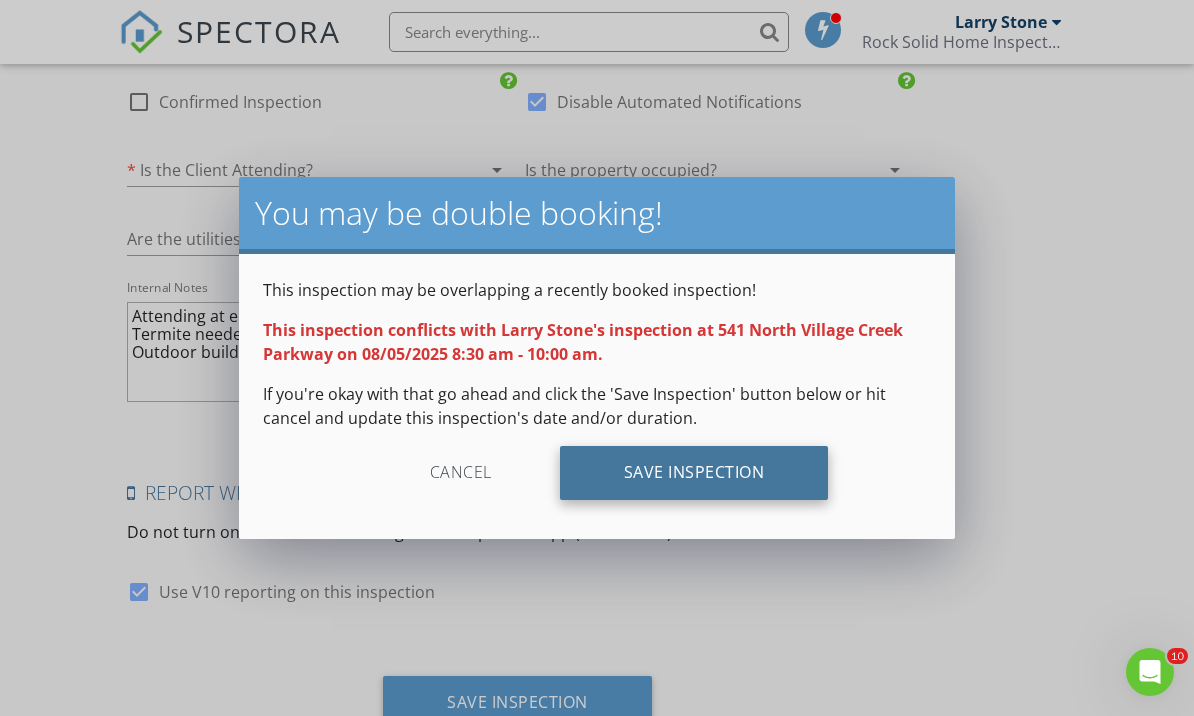 click on "Save Inspection" at bounding box center (694, 473) 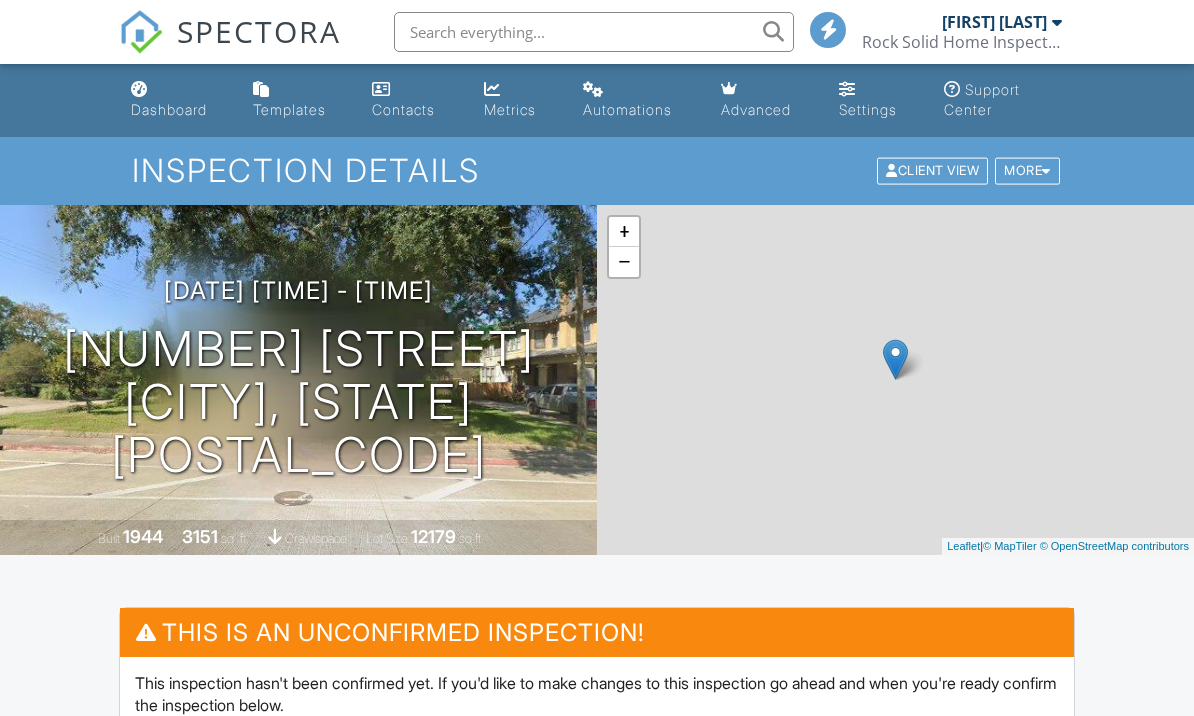 scroll, scrollTop: 407, scrollLeft: 0, axis: vertical 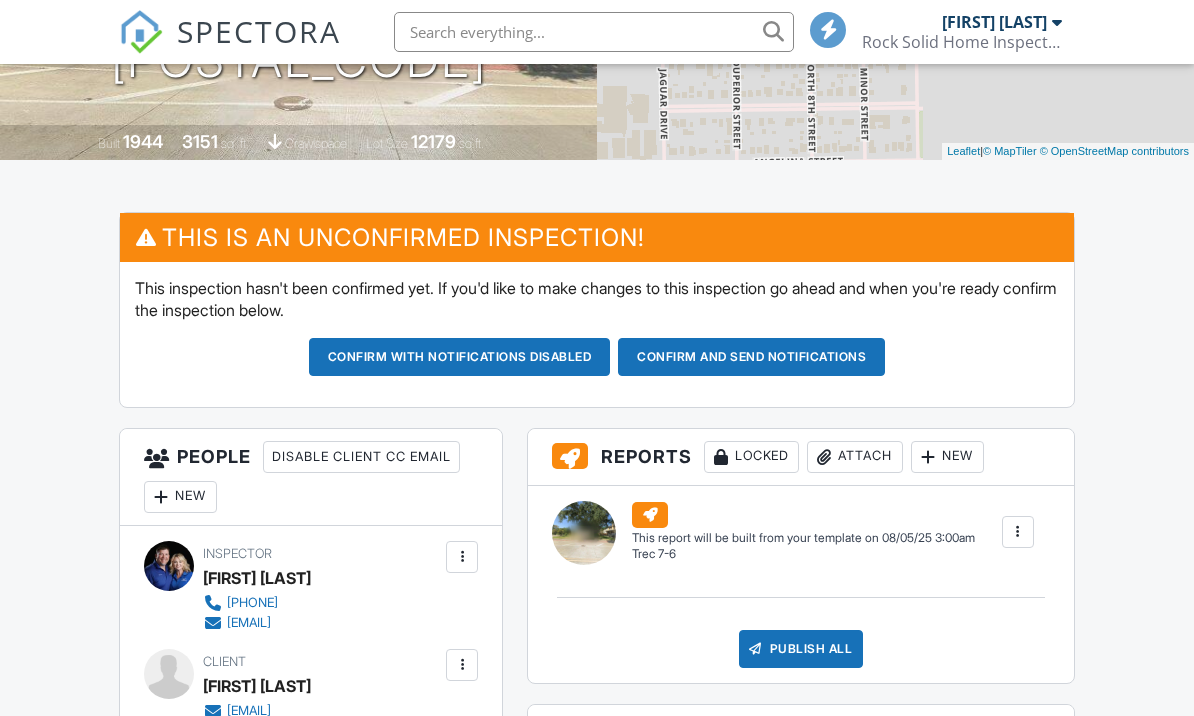 click on "Confirm and send notifications" at bounding box center (460, 357) 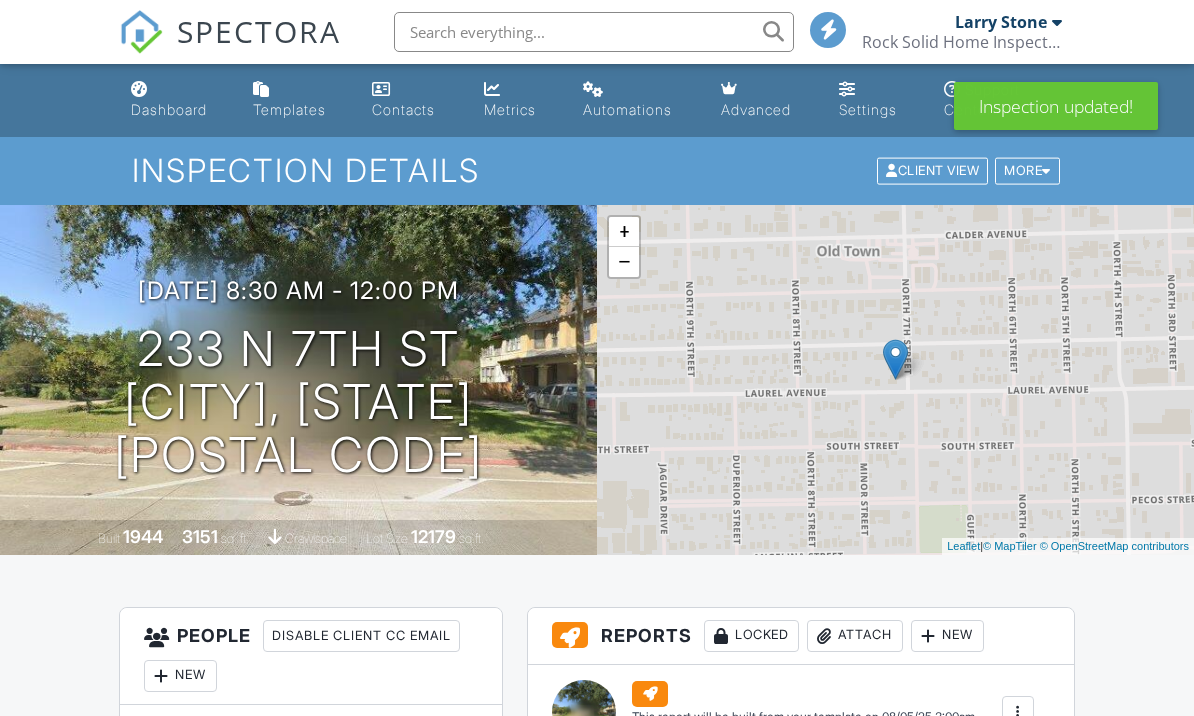 scroll, scrollTop: 0, scrollLeft: 0, axis: both 